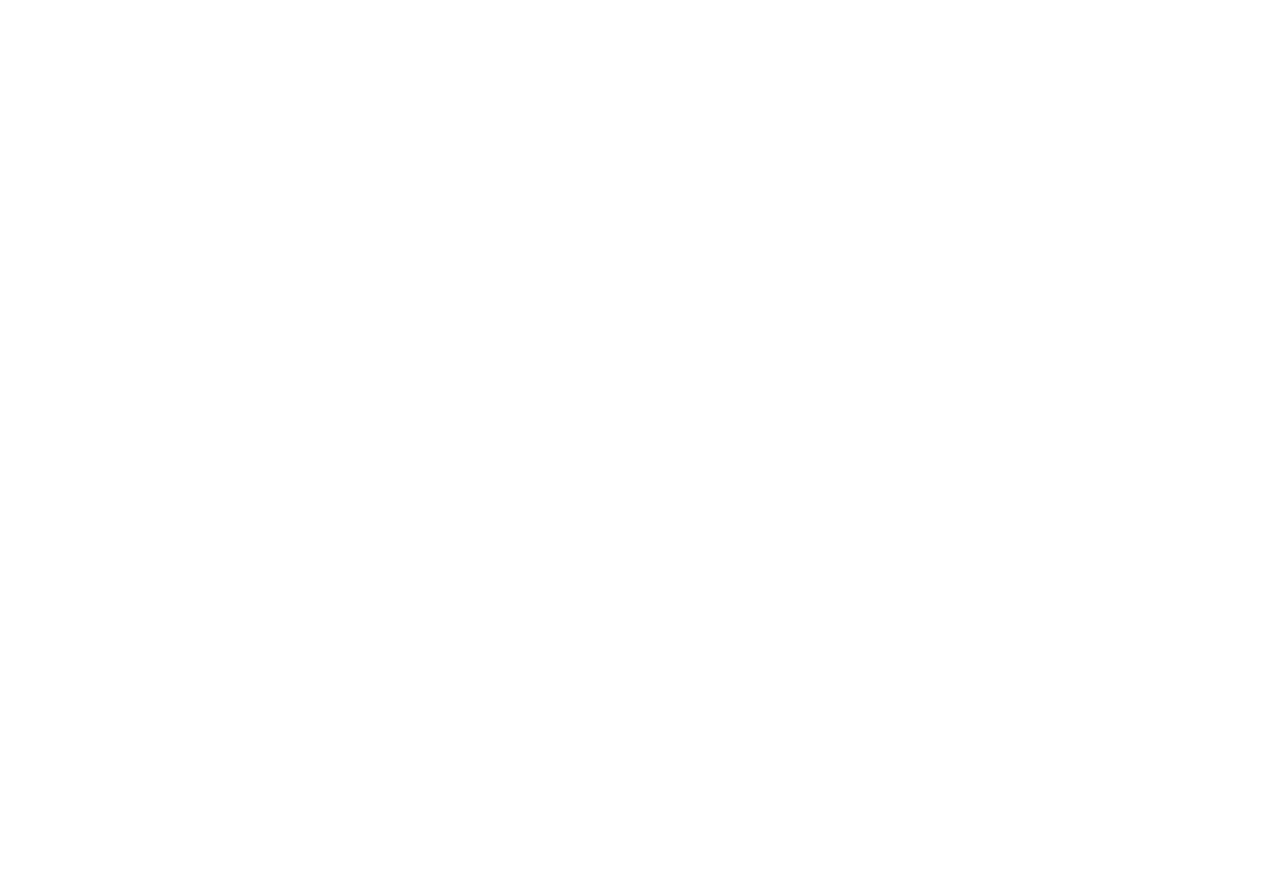 scroll, scrollTop: 0, scrollLeft: 0, axis: both 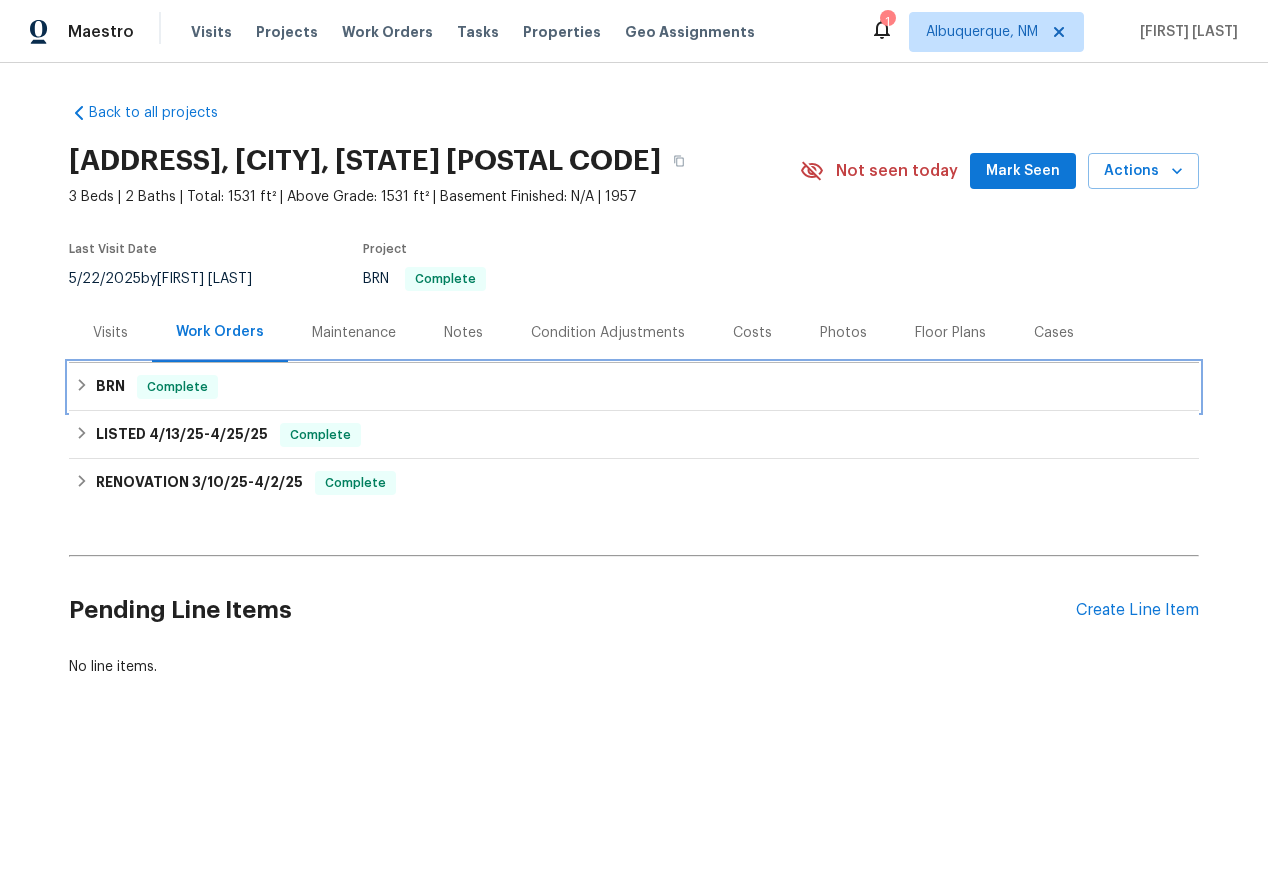 click on "BRN   Complete" at bounding box center [634, 387] 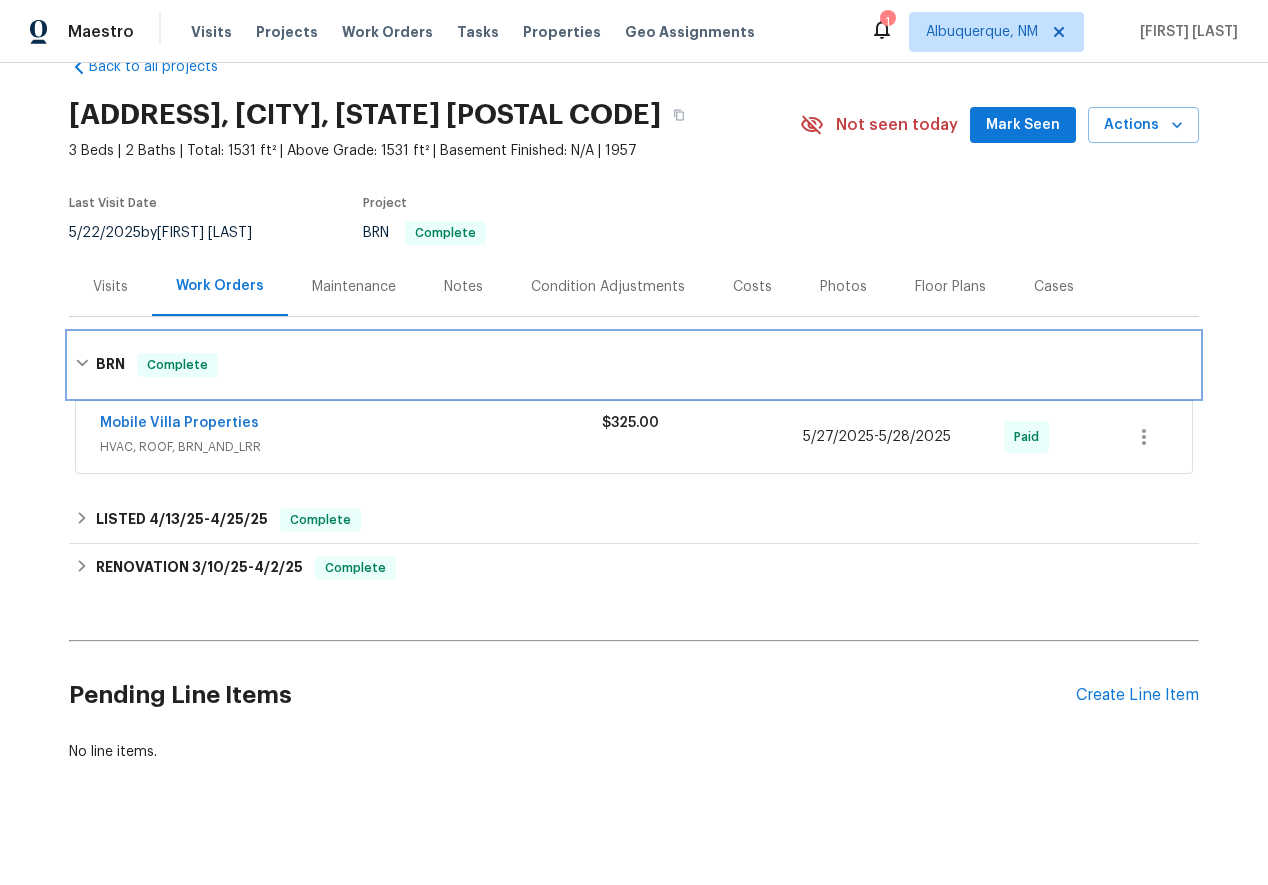 scroll, scrollTop: 59, scrollLeft: 0, axis: vertical 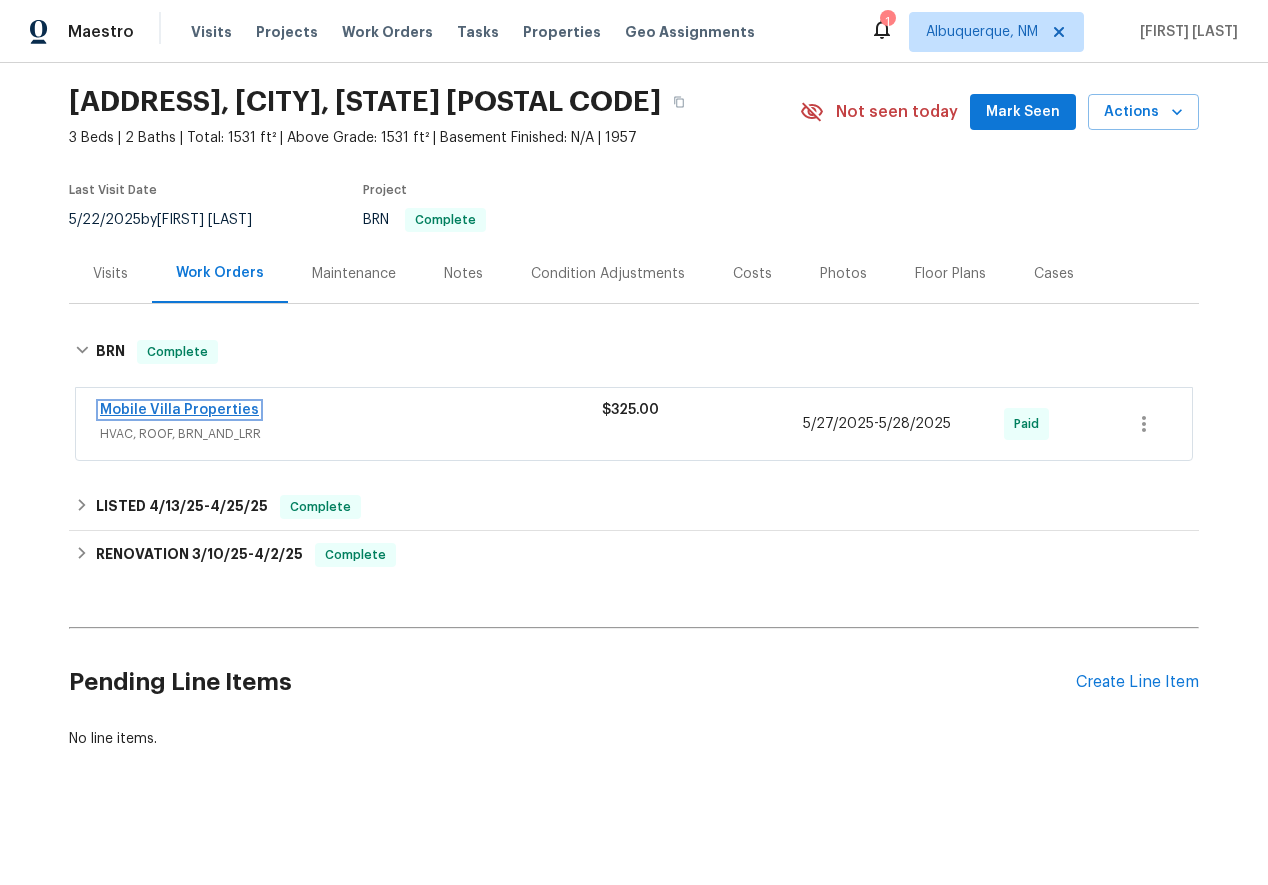 click on "Mobile Villa Properties" at bounding box center (179, 410) 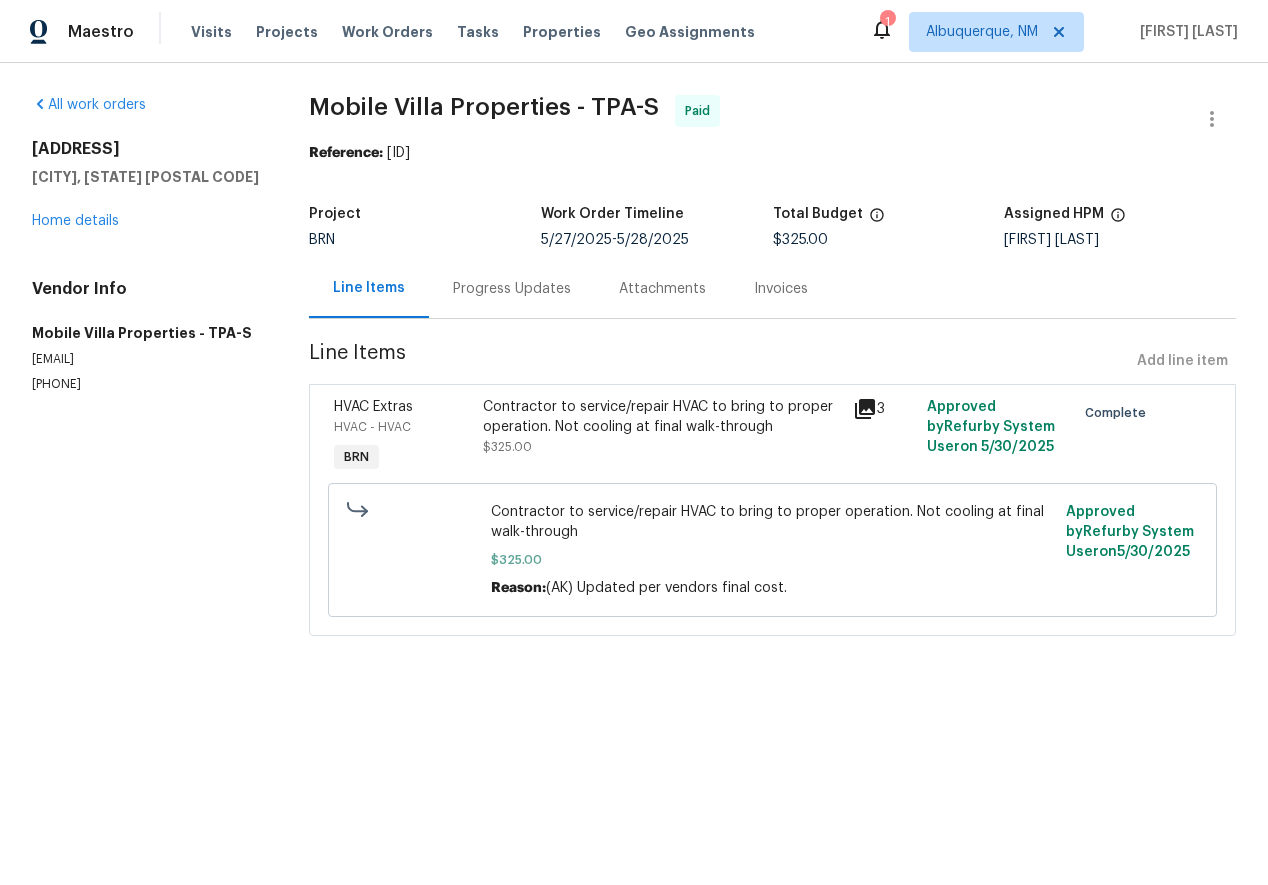 click on "[ADDRESS] [CITY], [STATE] [POSTAL CODE] Home details" at bounding box center (146, 185) 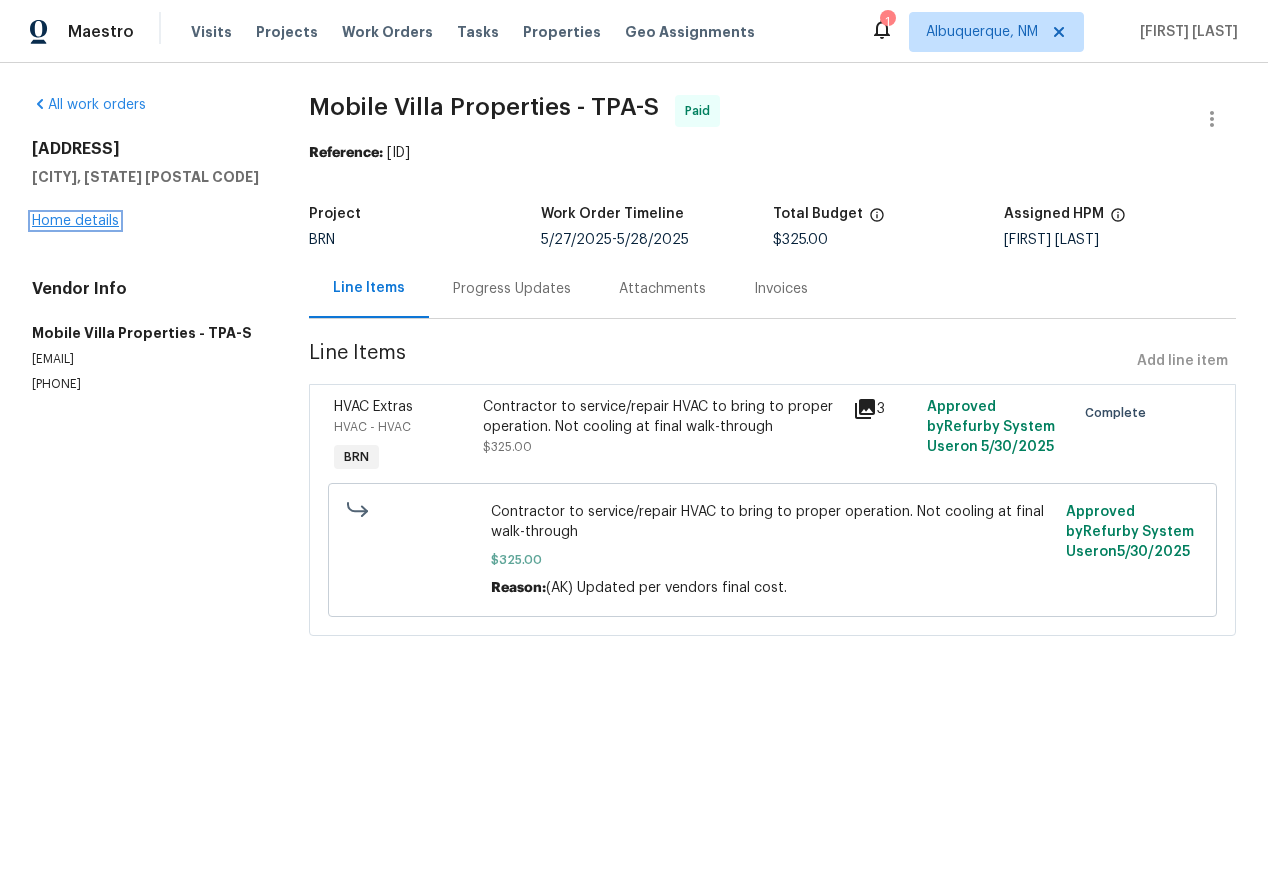 click on "Home details" at bounding box center [75, 221] 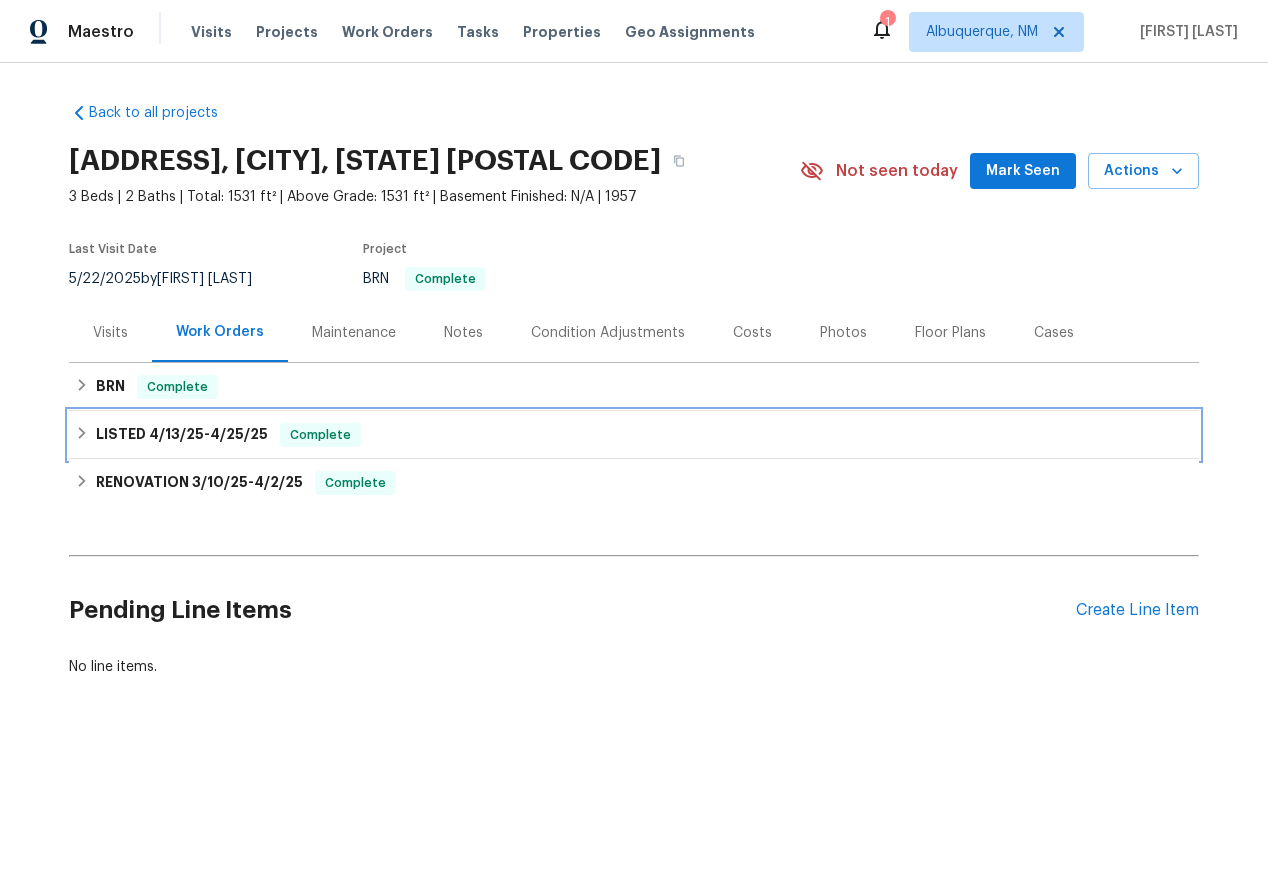 click 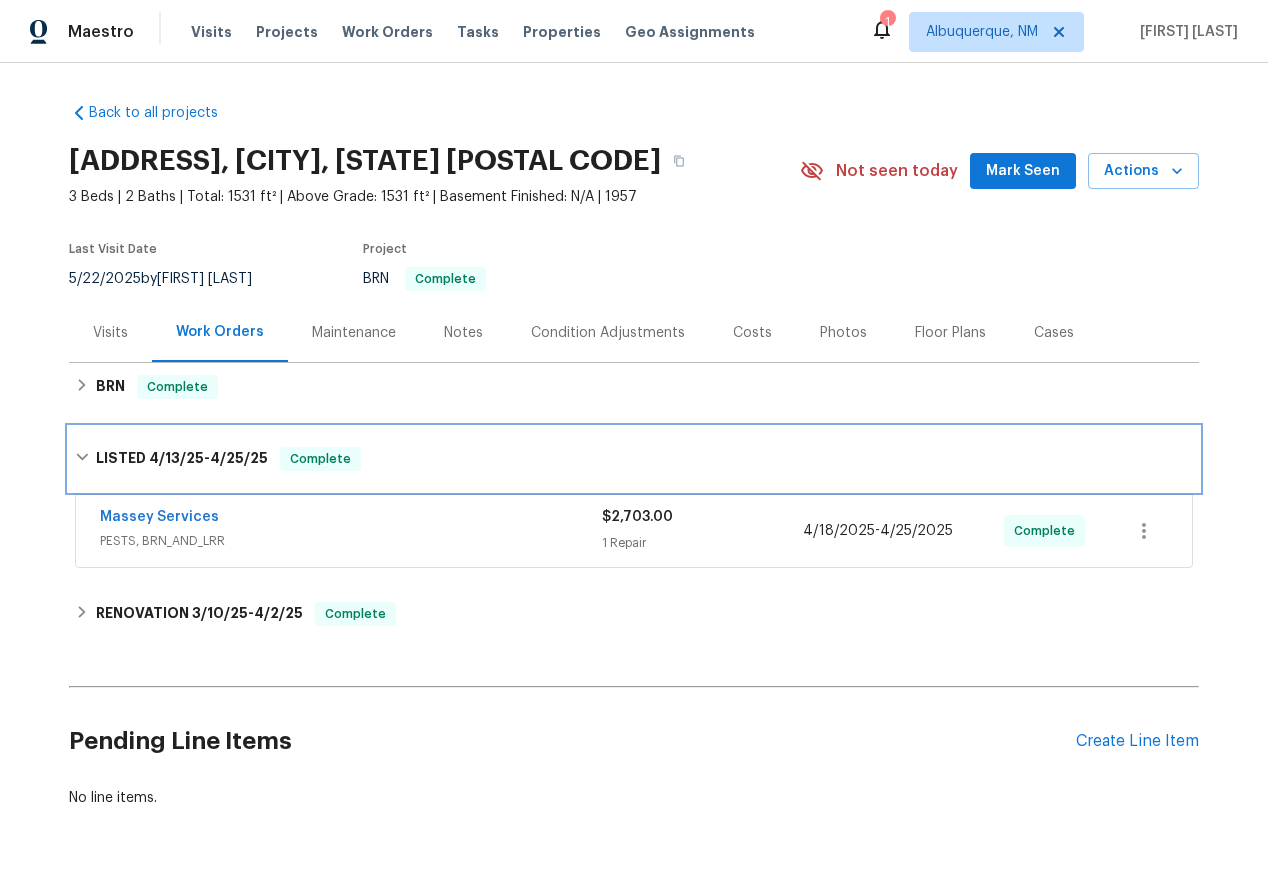 scroll, scrollTop: 59, scrollLeft: 0, axis: vertical 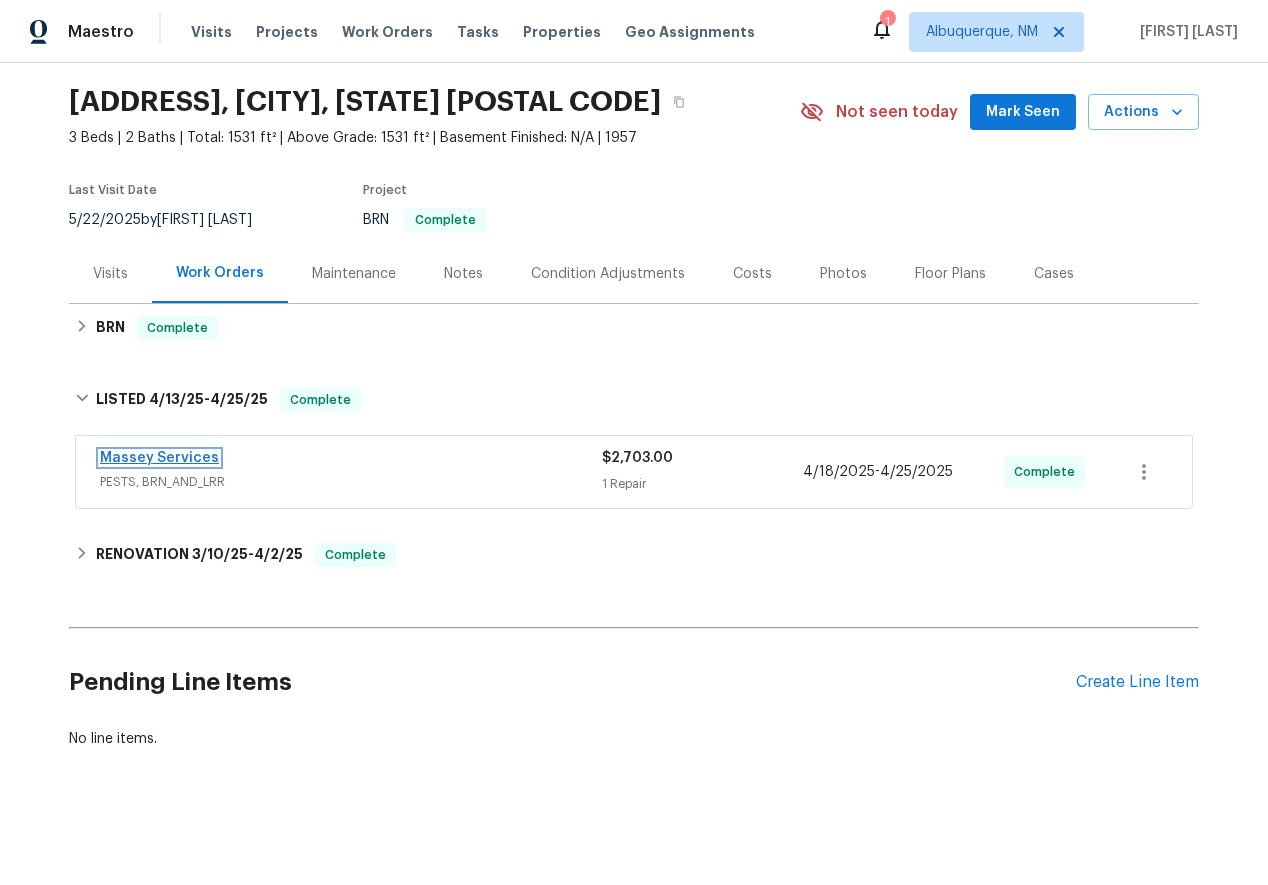 click on "Massey Services" at bounding box center (159, 458) 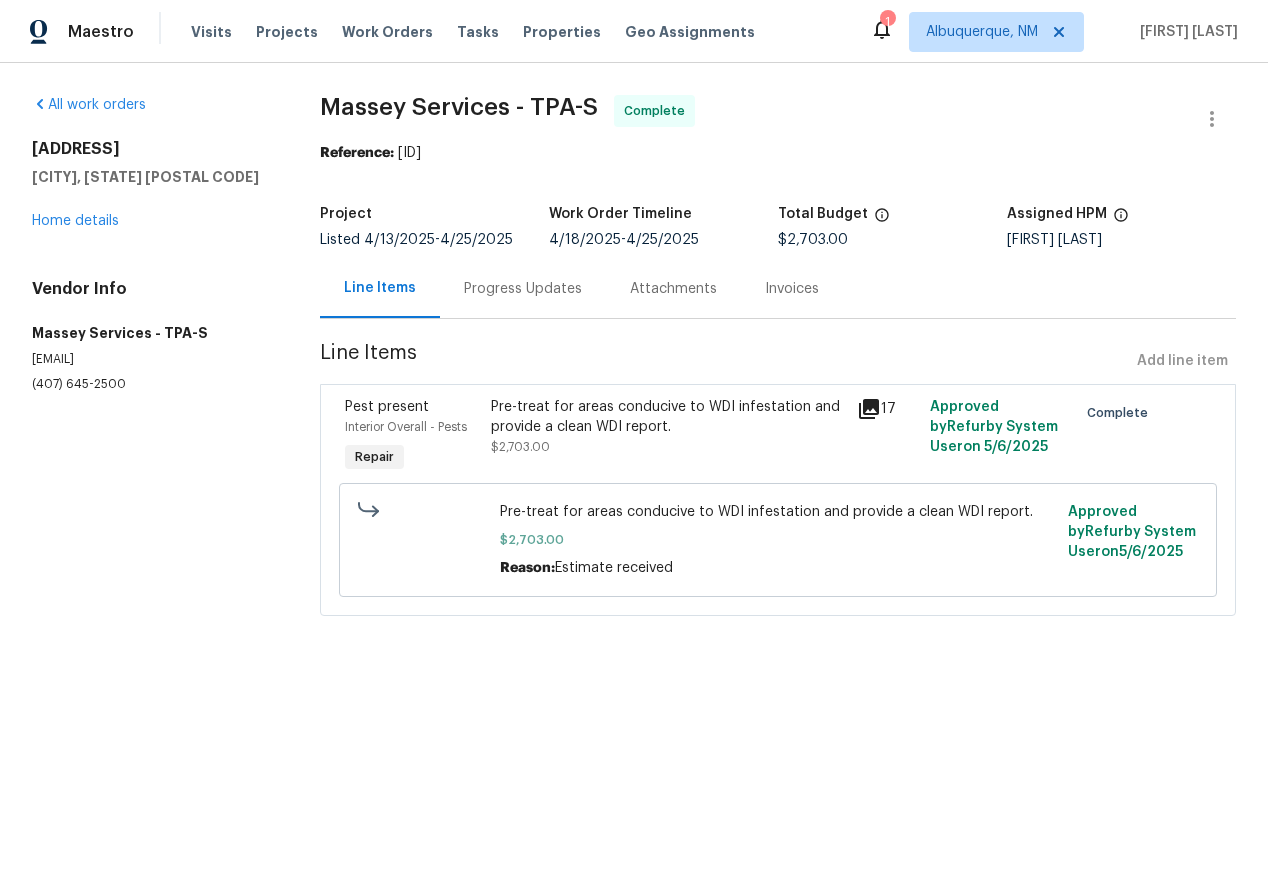 click on "Invoices" at bounding box center [792, 289] 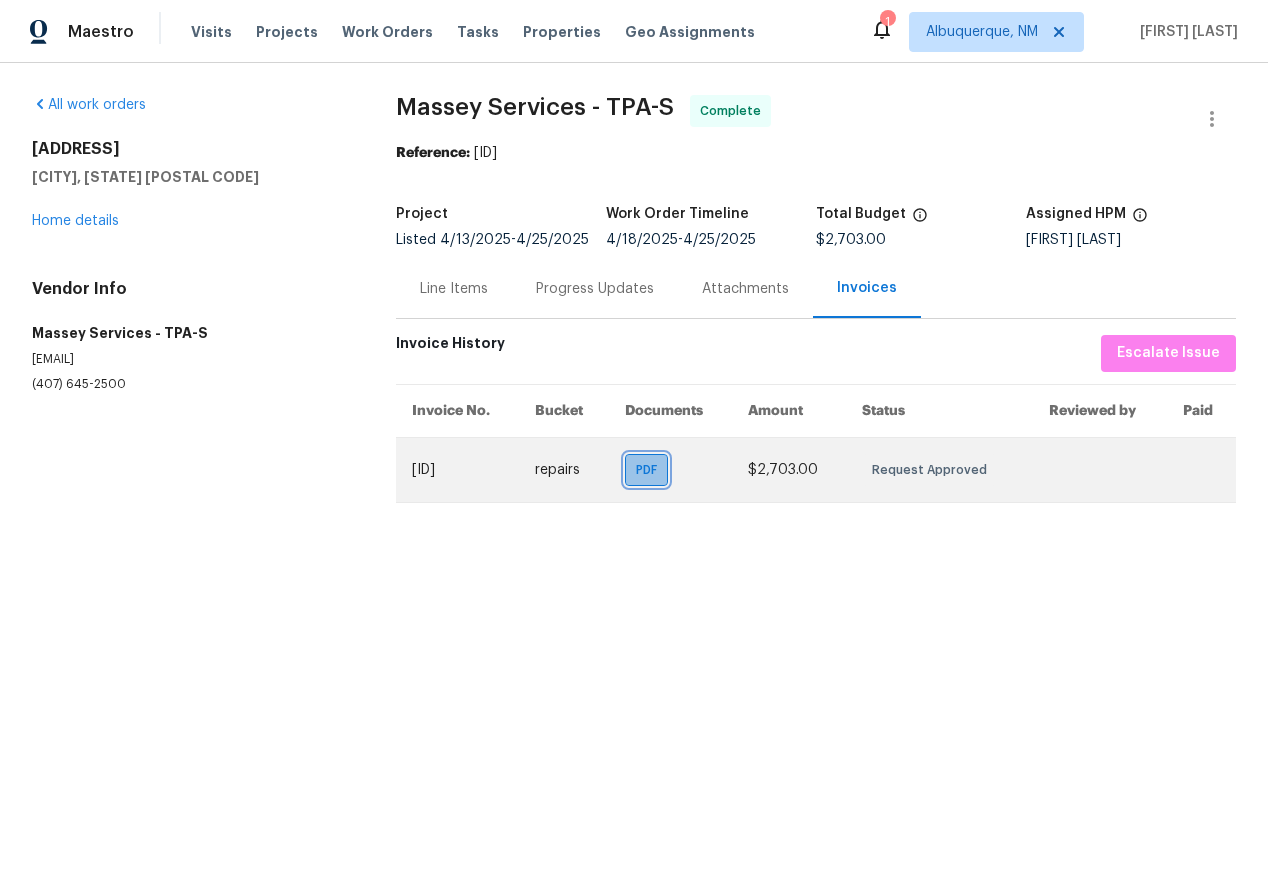 click on "PDF" at bounding box center (646, 470) 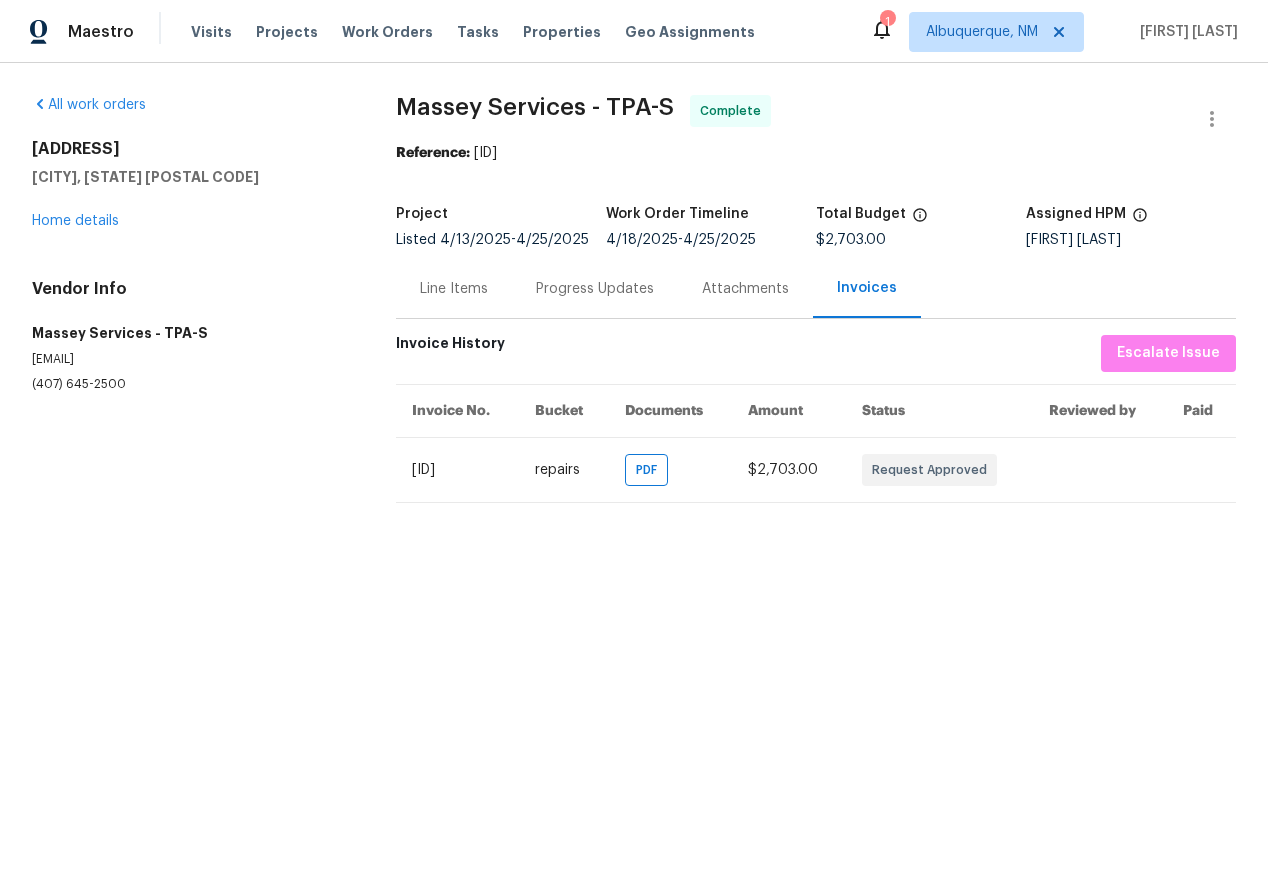 click on "Attachments" at bounding box center (745, 289) 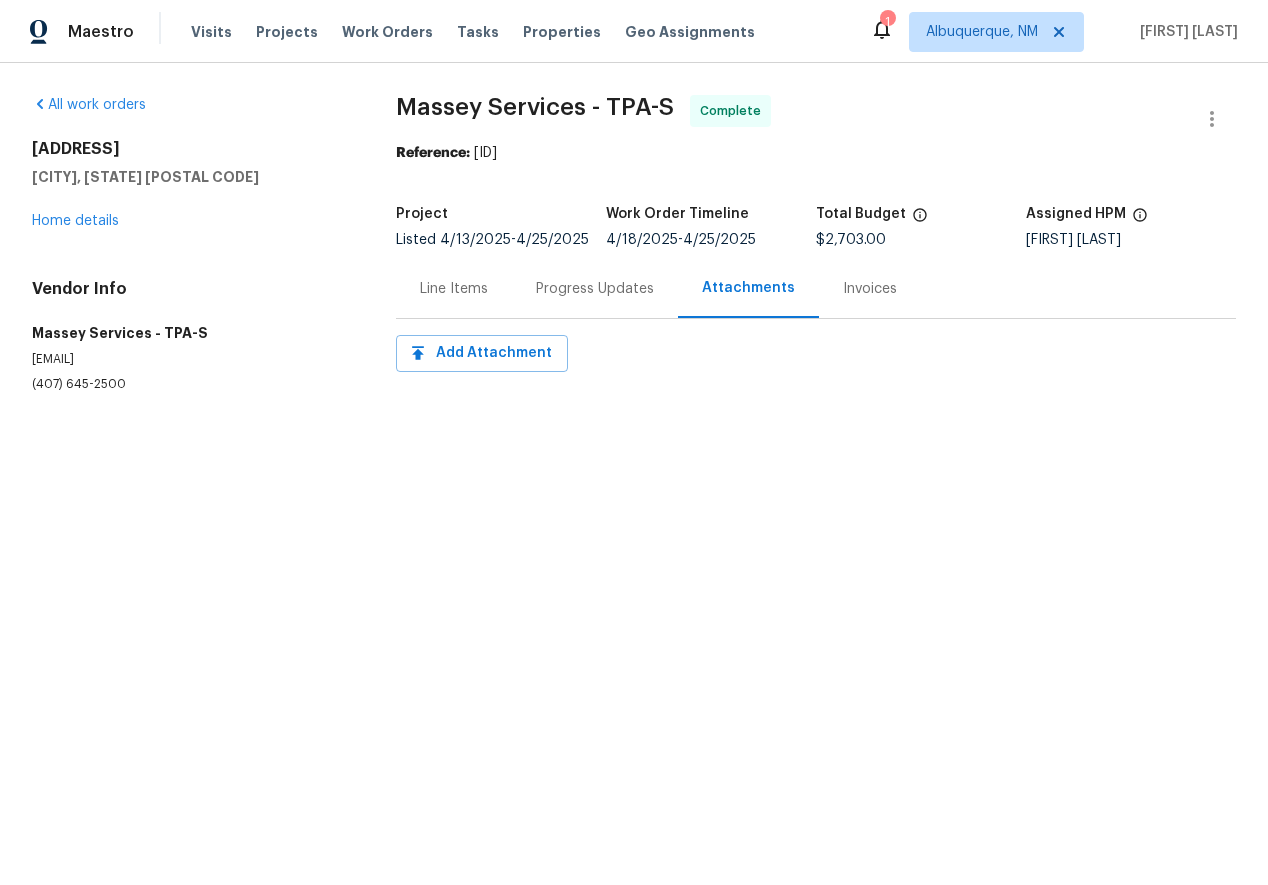 click on "Progress Updates" at bounding box center [595, 289] 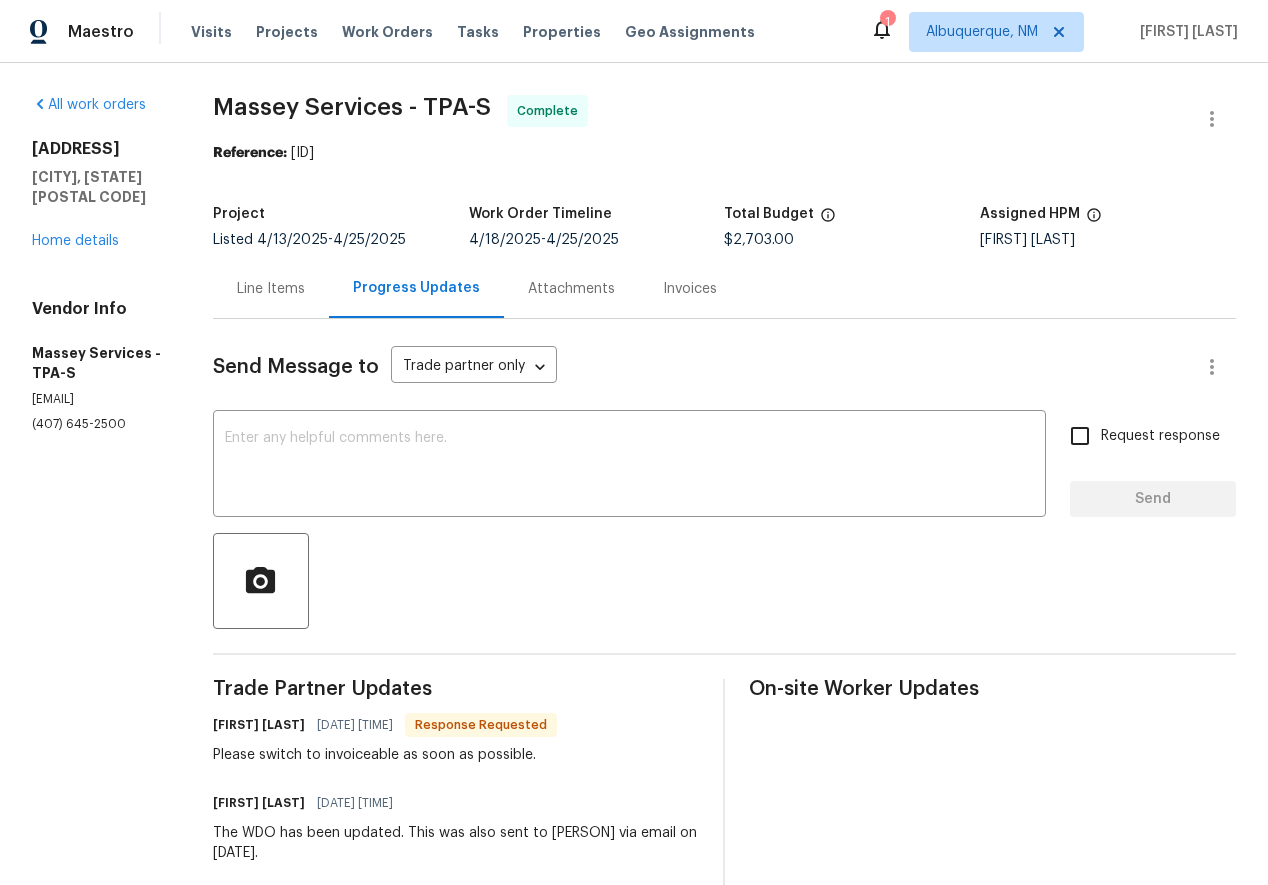 click on "Line Items" at bounding box center (271, 288) 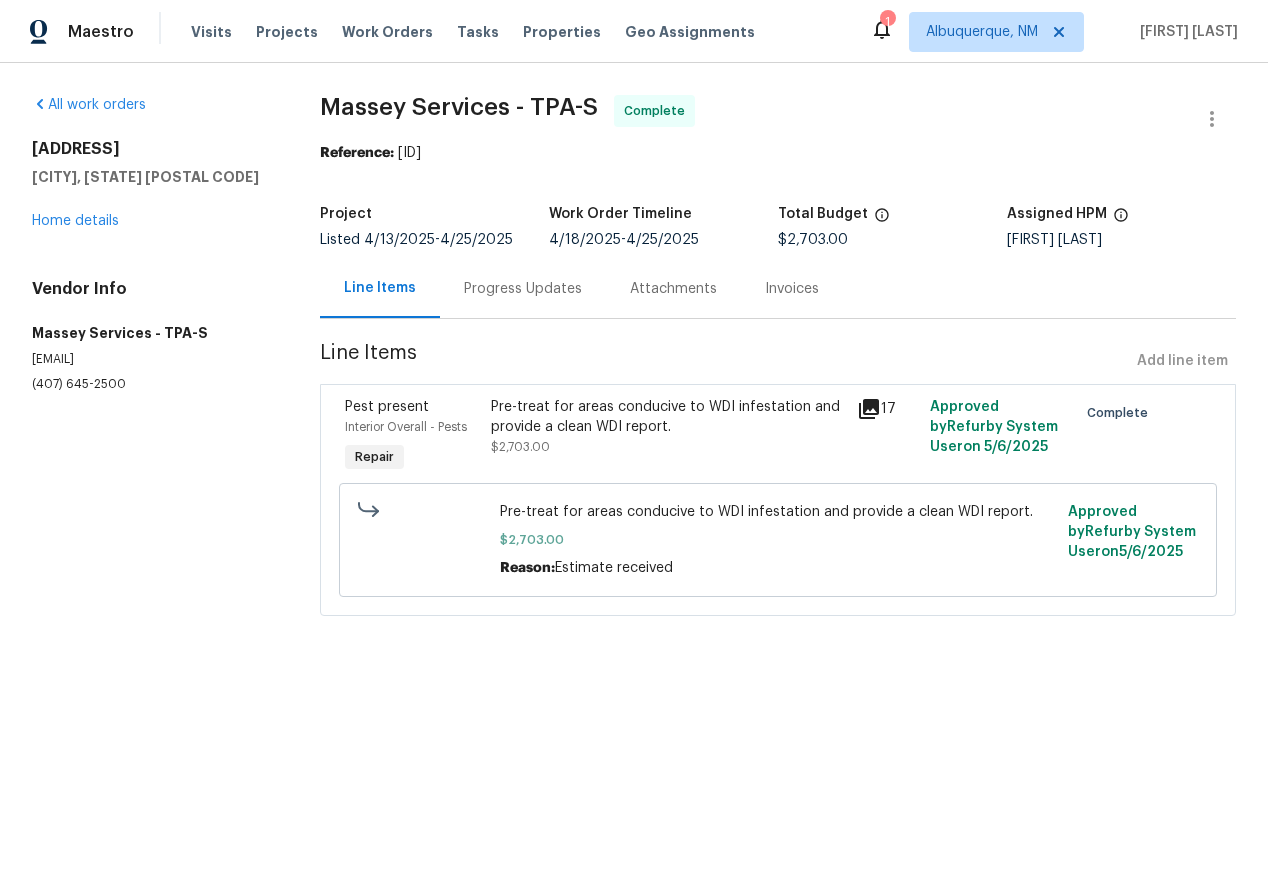 click 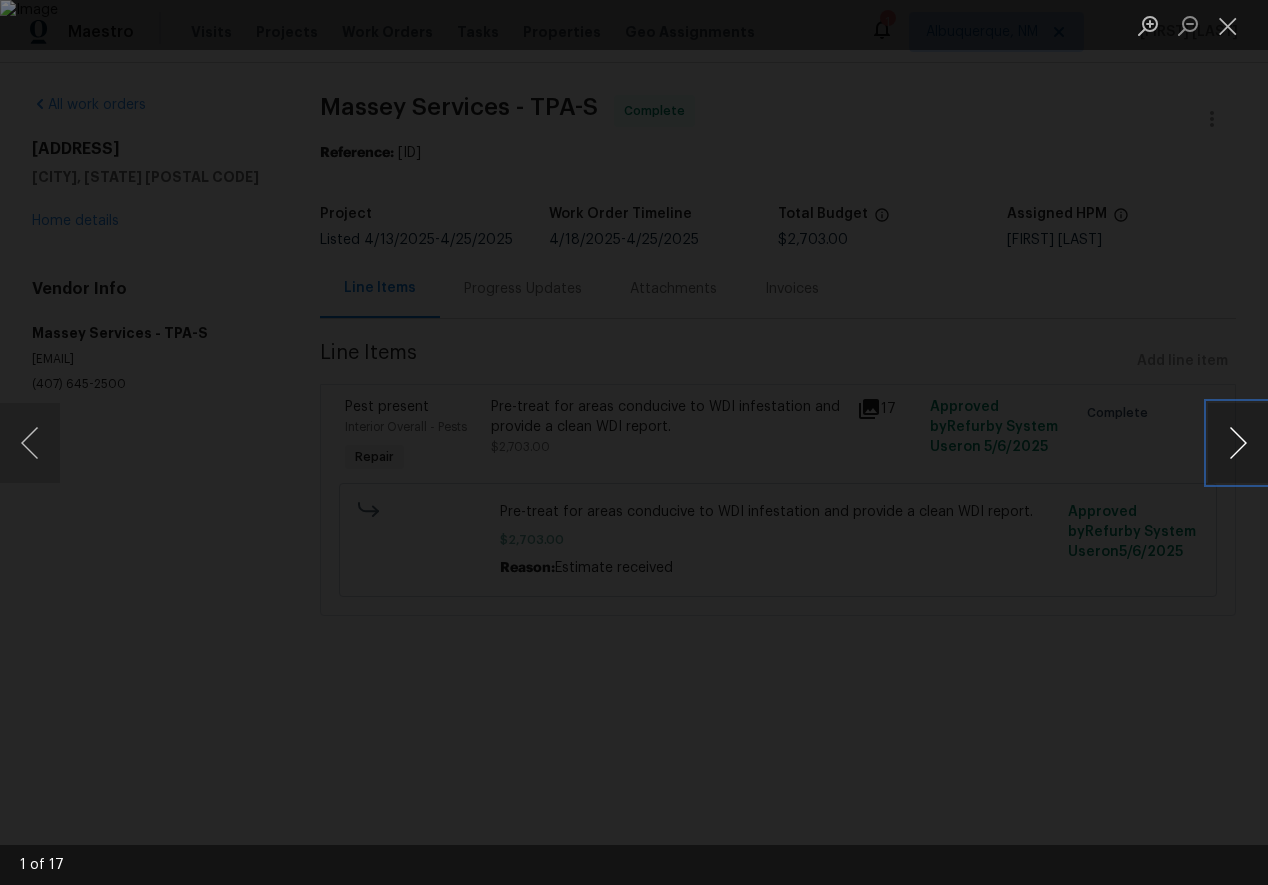 click at bounding box center [1238, 443] 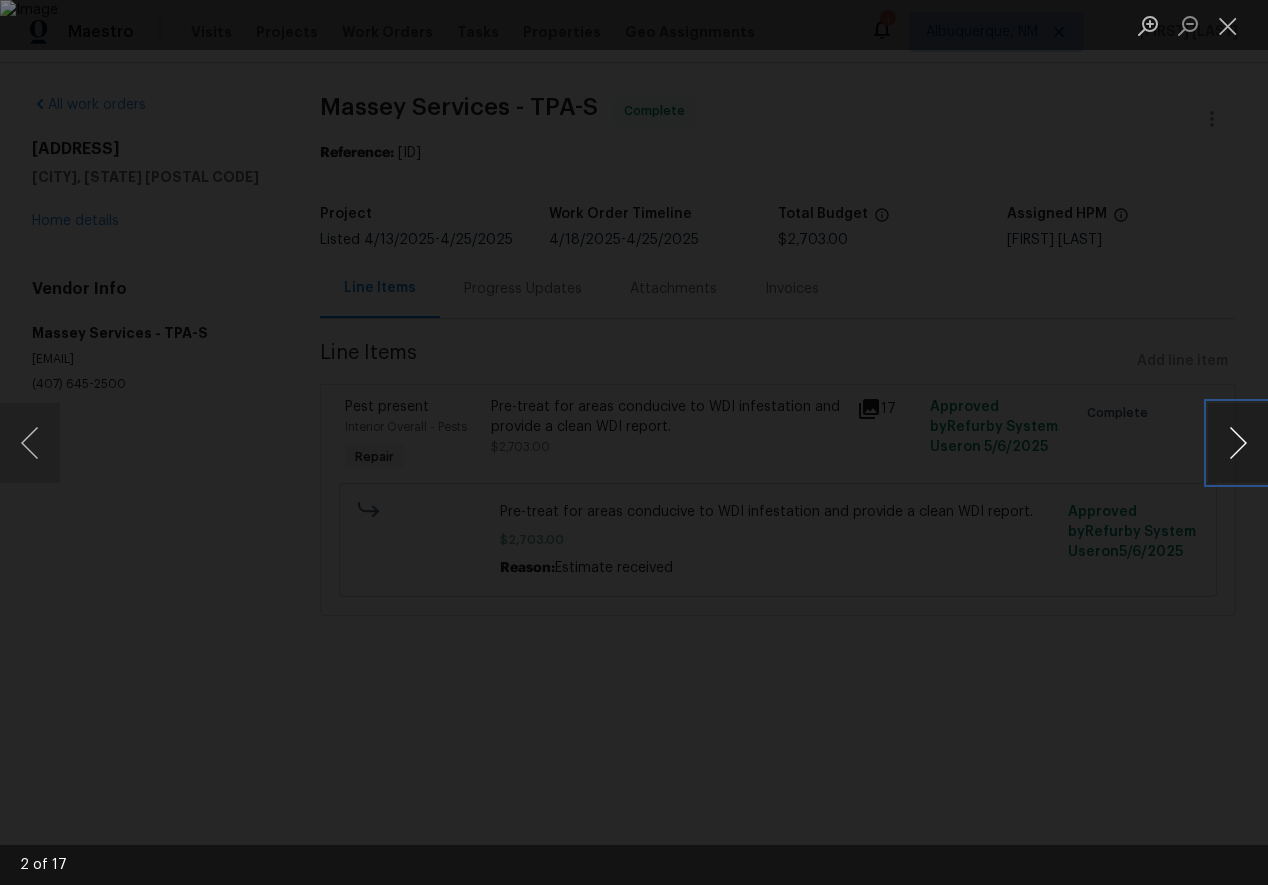 click at bounding box center (1238, 443) 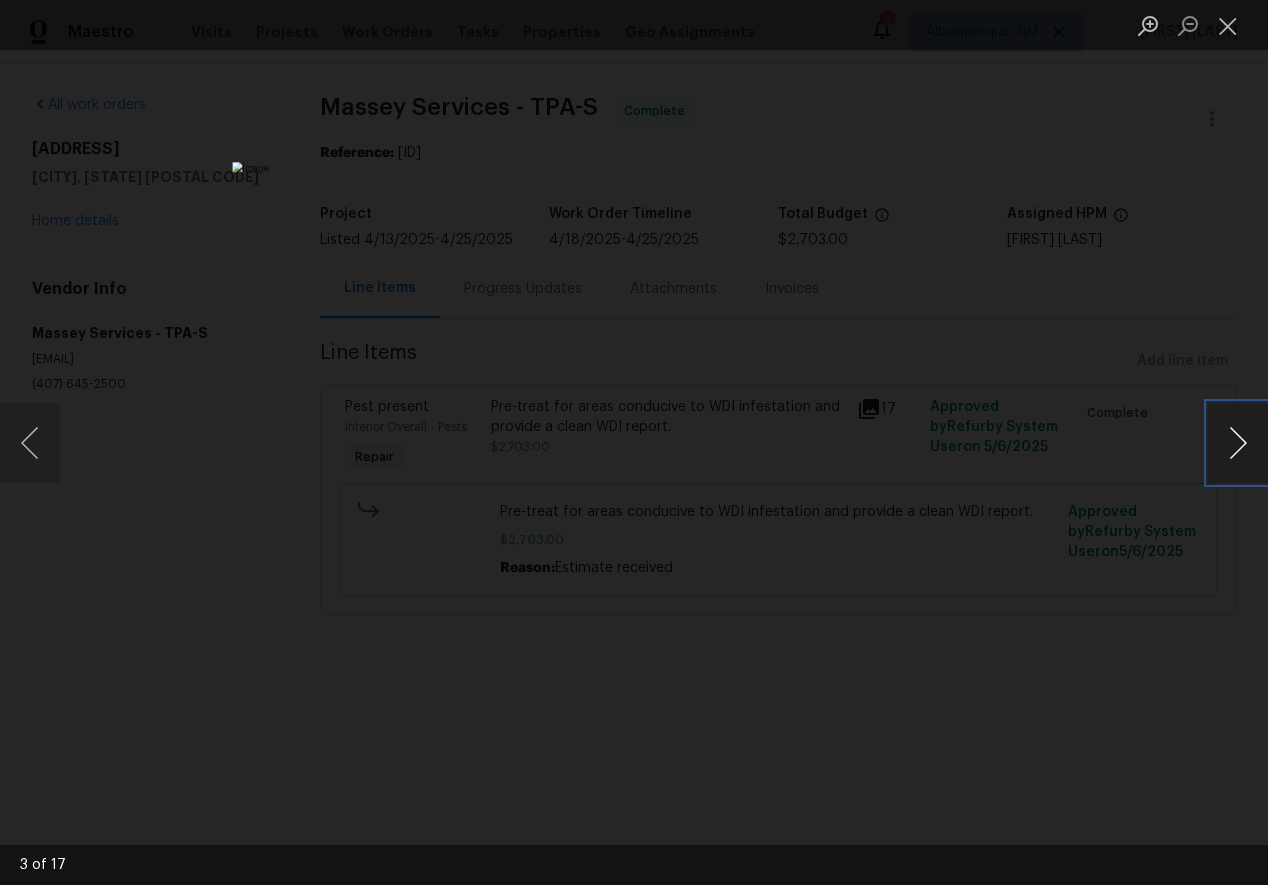 click at bounding box center (1238, 443) 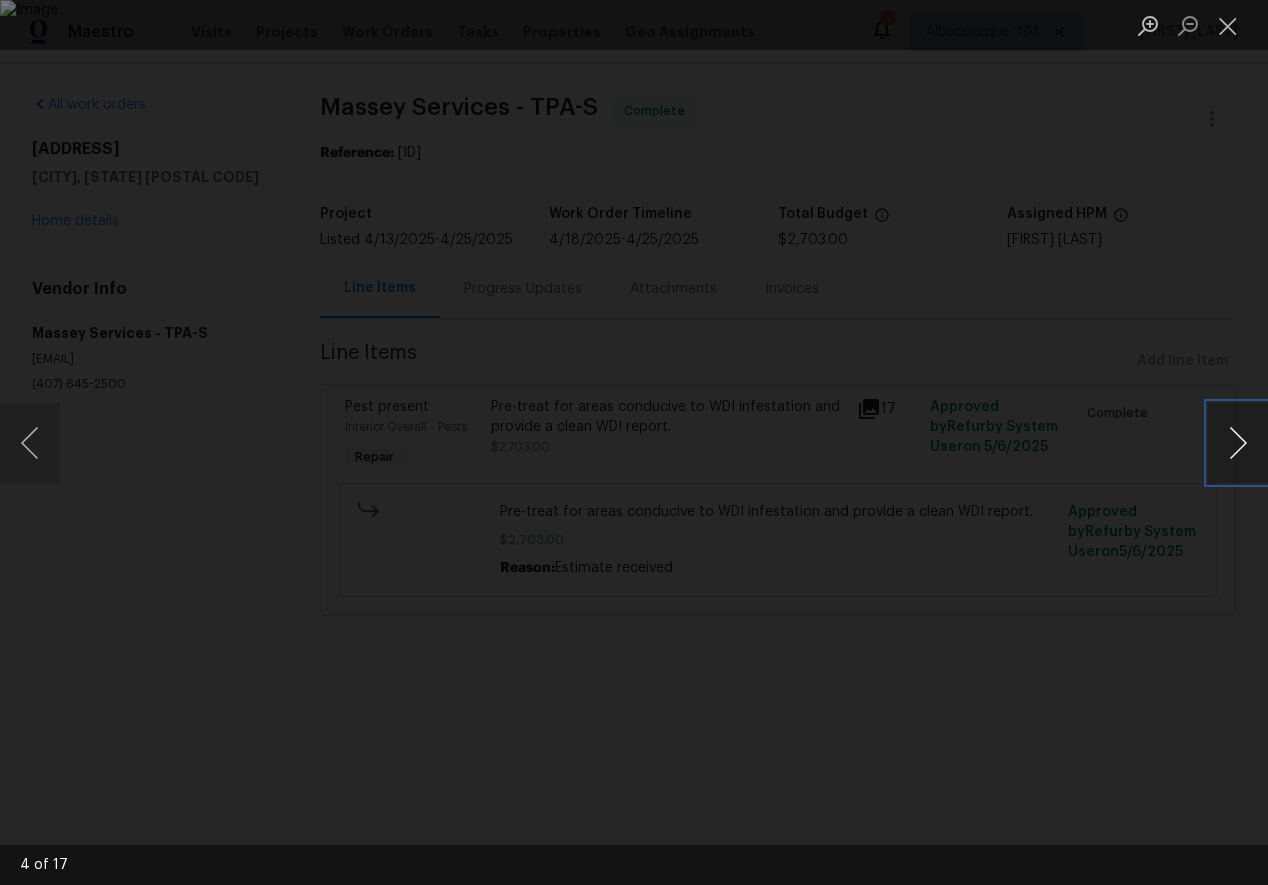 click at bounding box center (1238, 443) 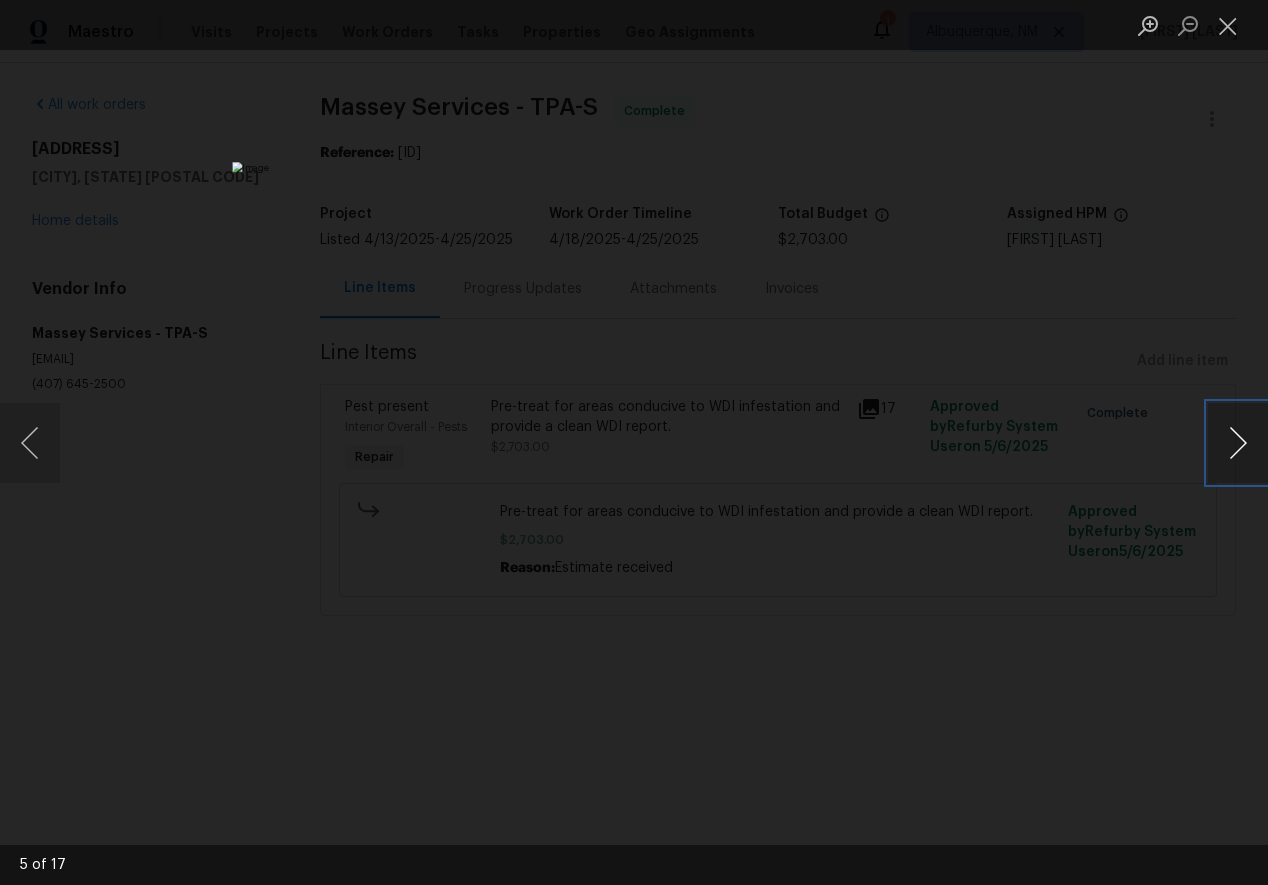 click at bounding box center [1238, 443] 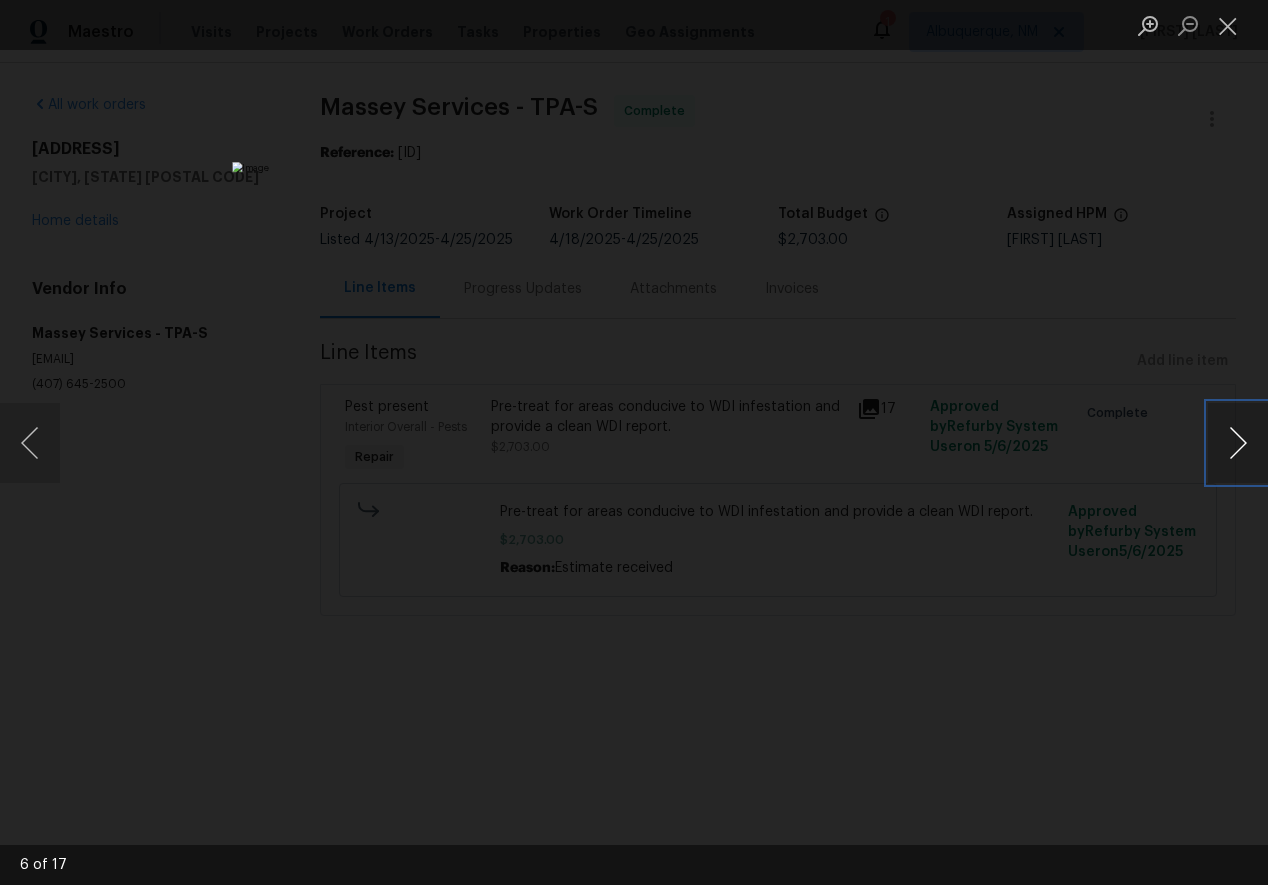 click at bounding box center [1238, 443] 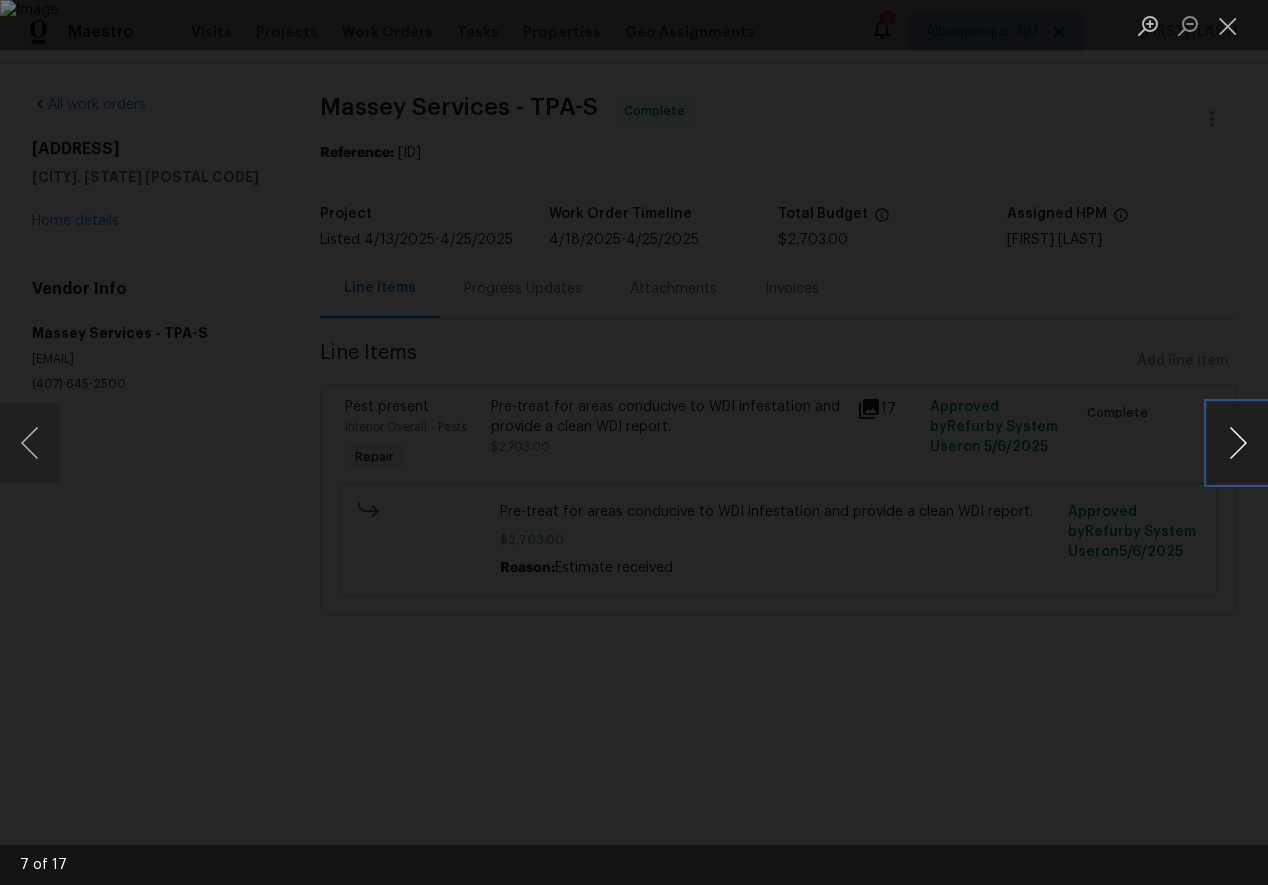 click at bounding box center [1238, 443] 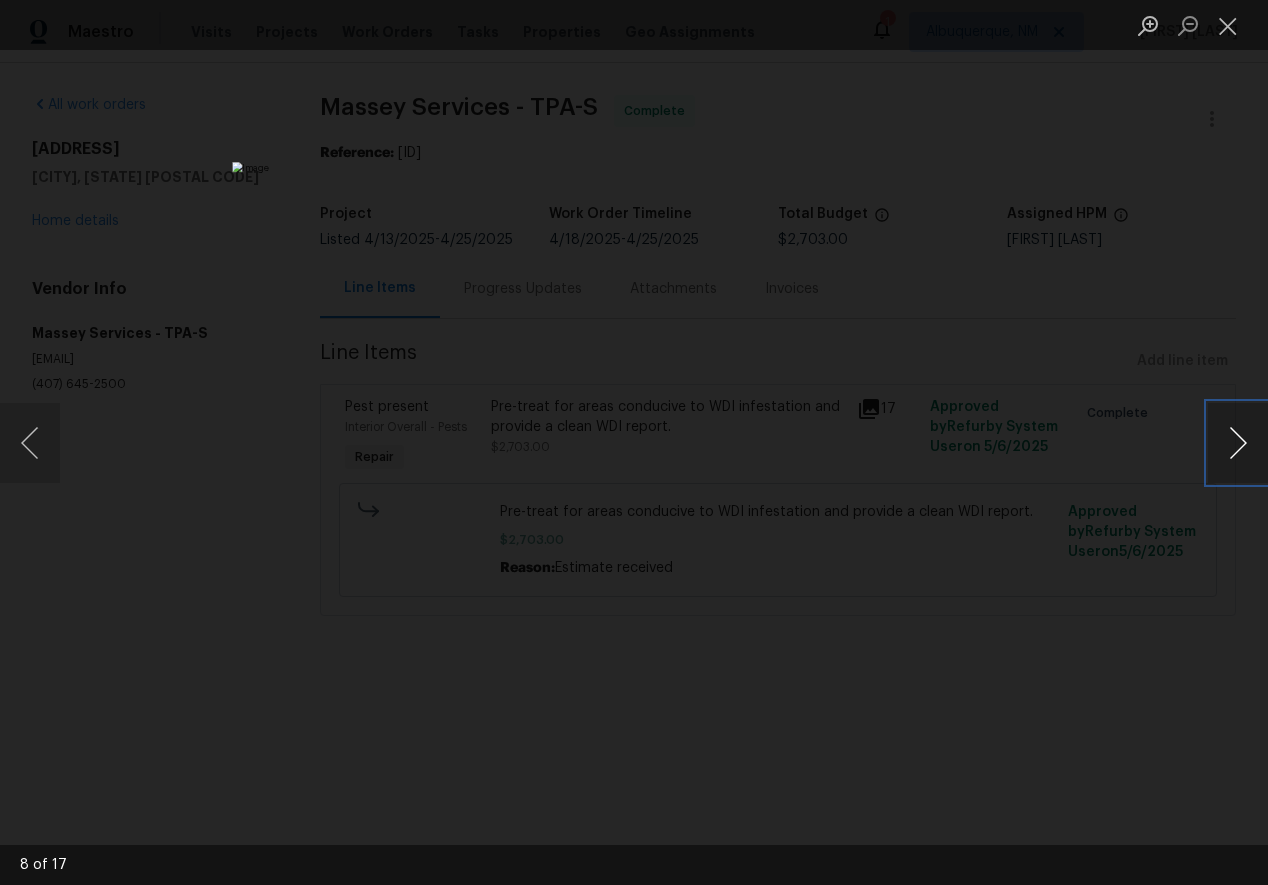 click at bounding box center [1238, 443] 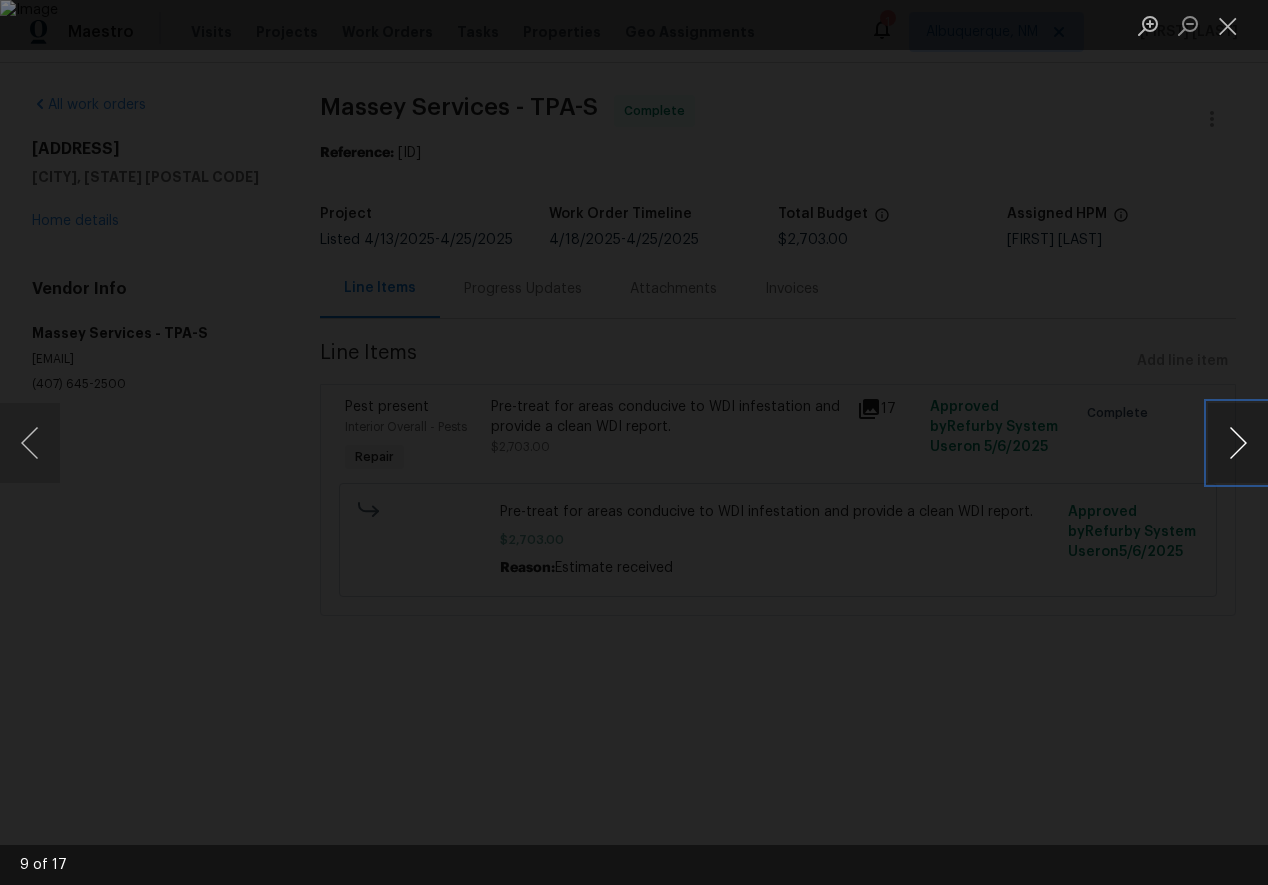 click at bounding box center (1238, 443) 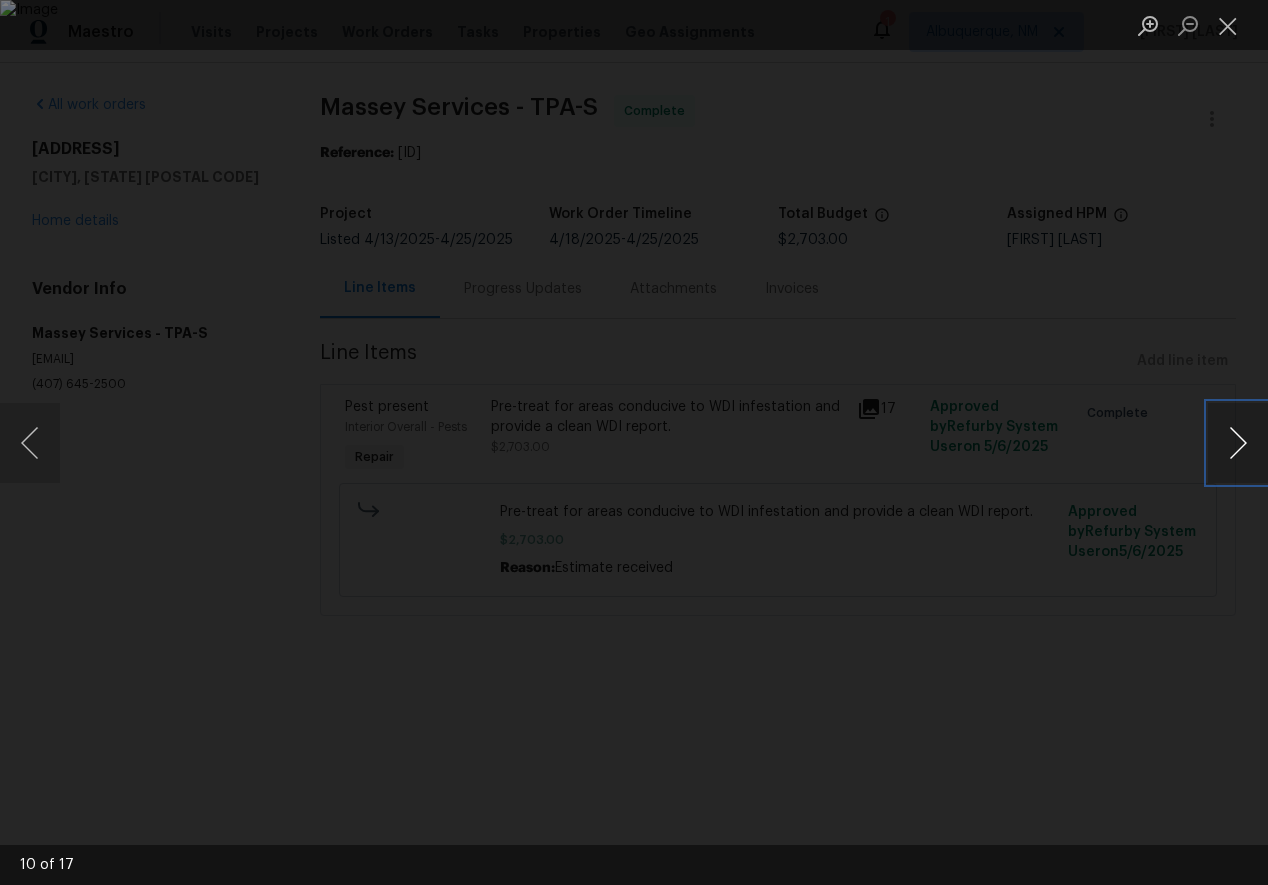 click at bounding box center (1238, 443) 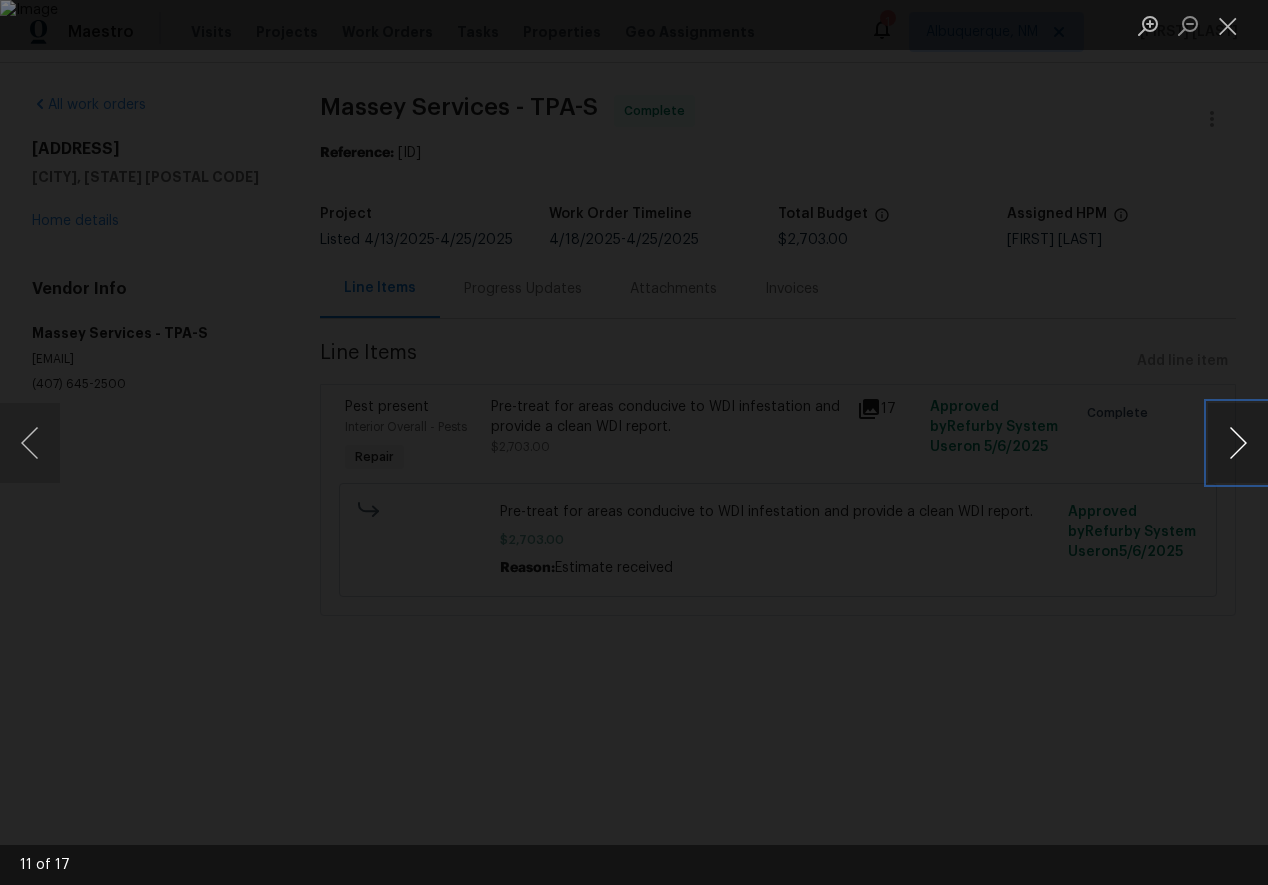 click at bounding box center (1238, 443) 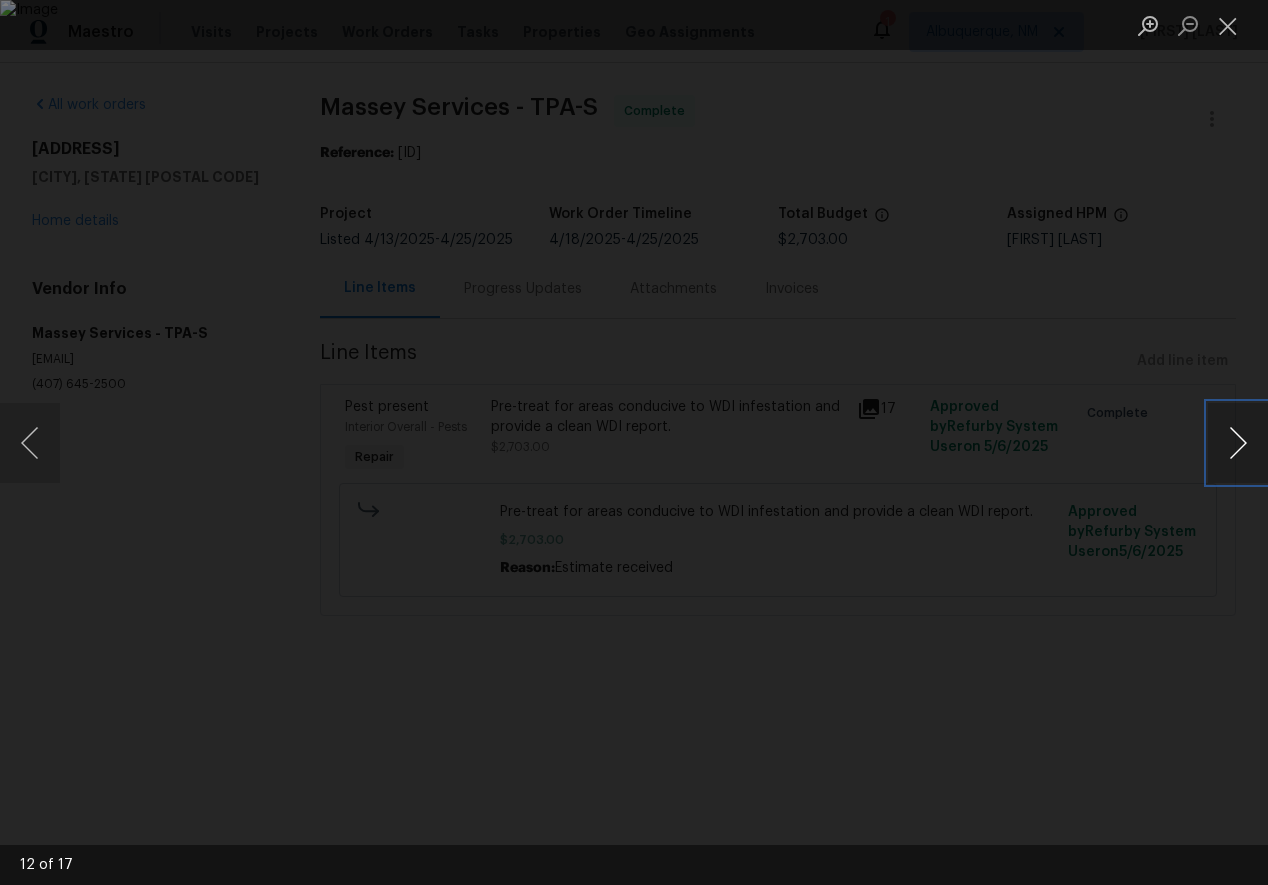 click at bounding box center [1238, 443] 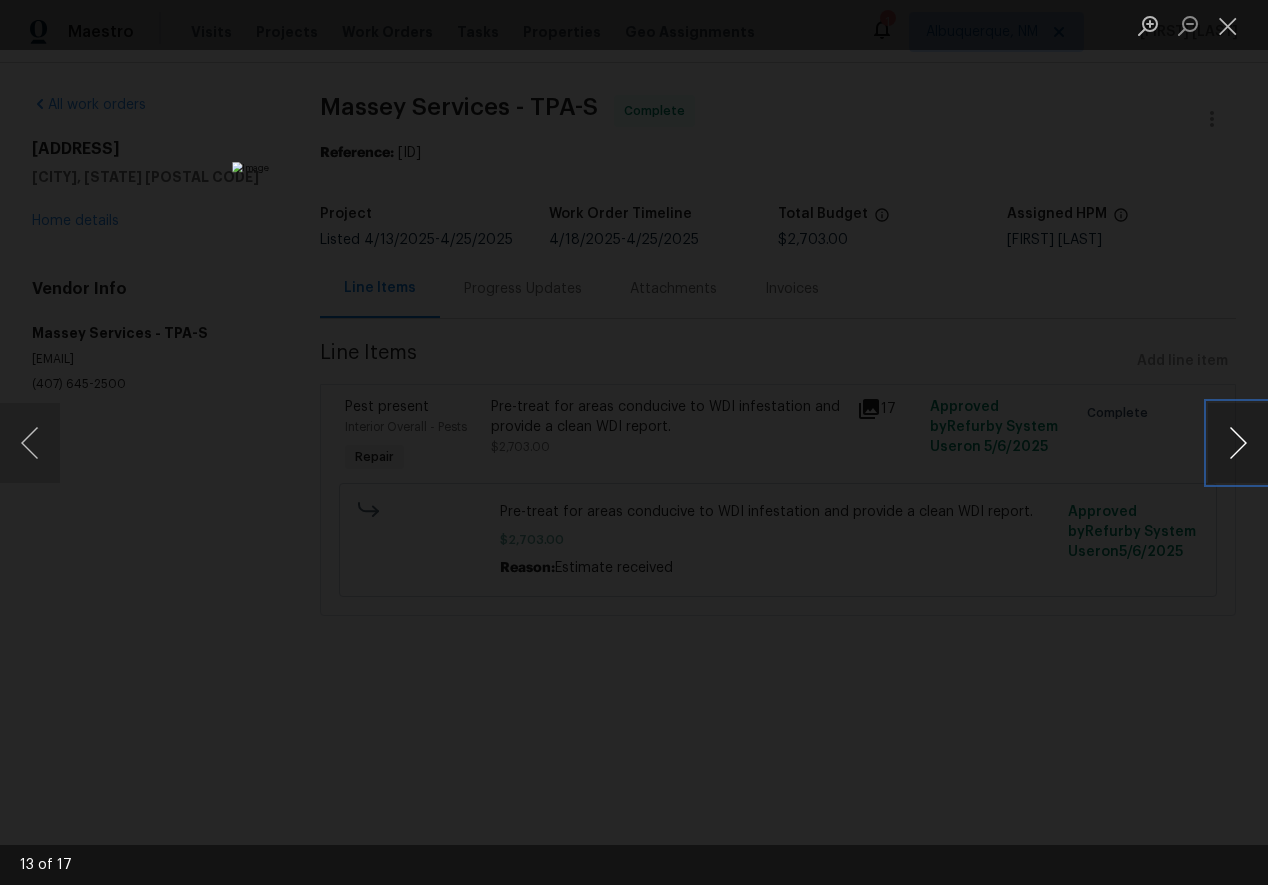 click at bounding box center (1238, 443) 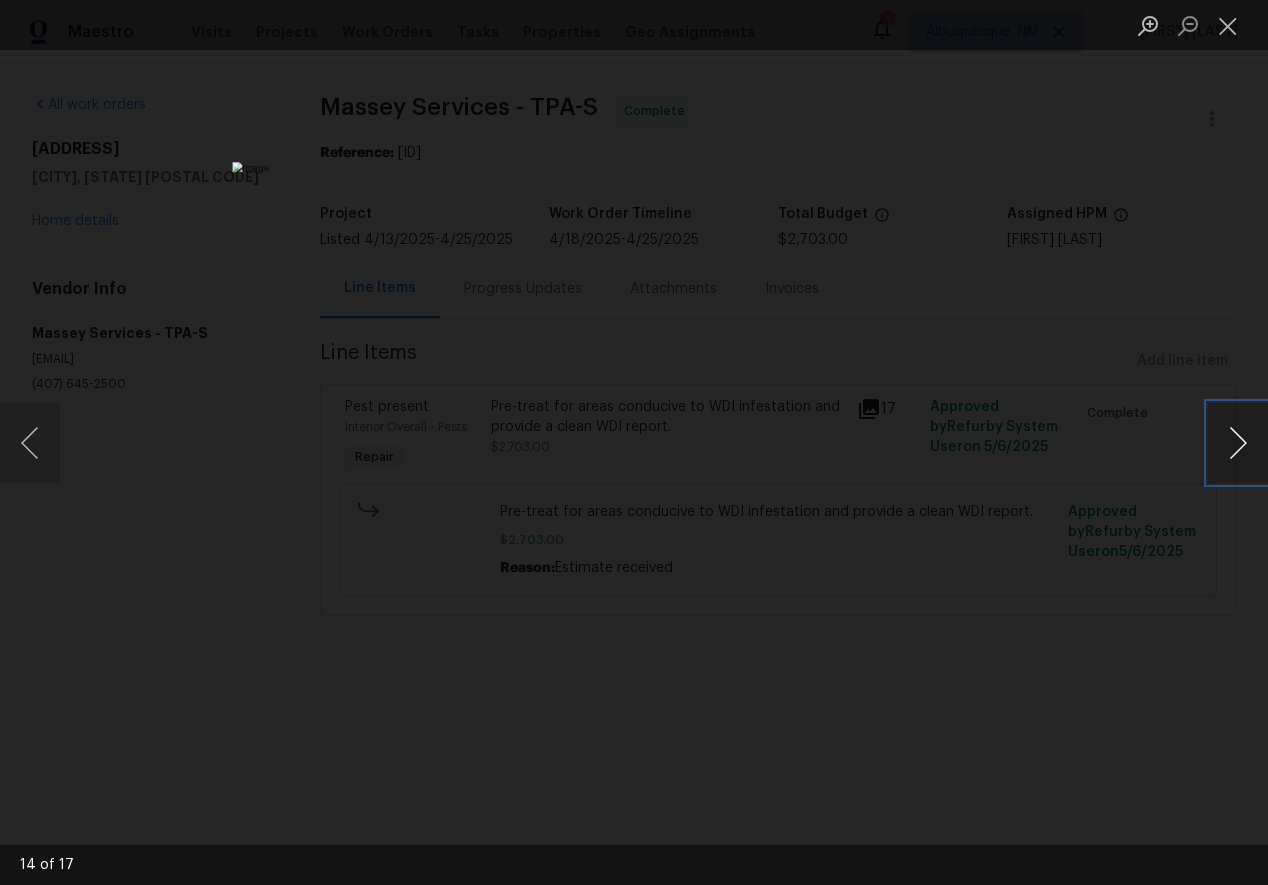 click at bounding box center [1238, 443] 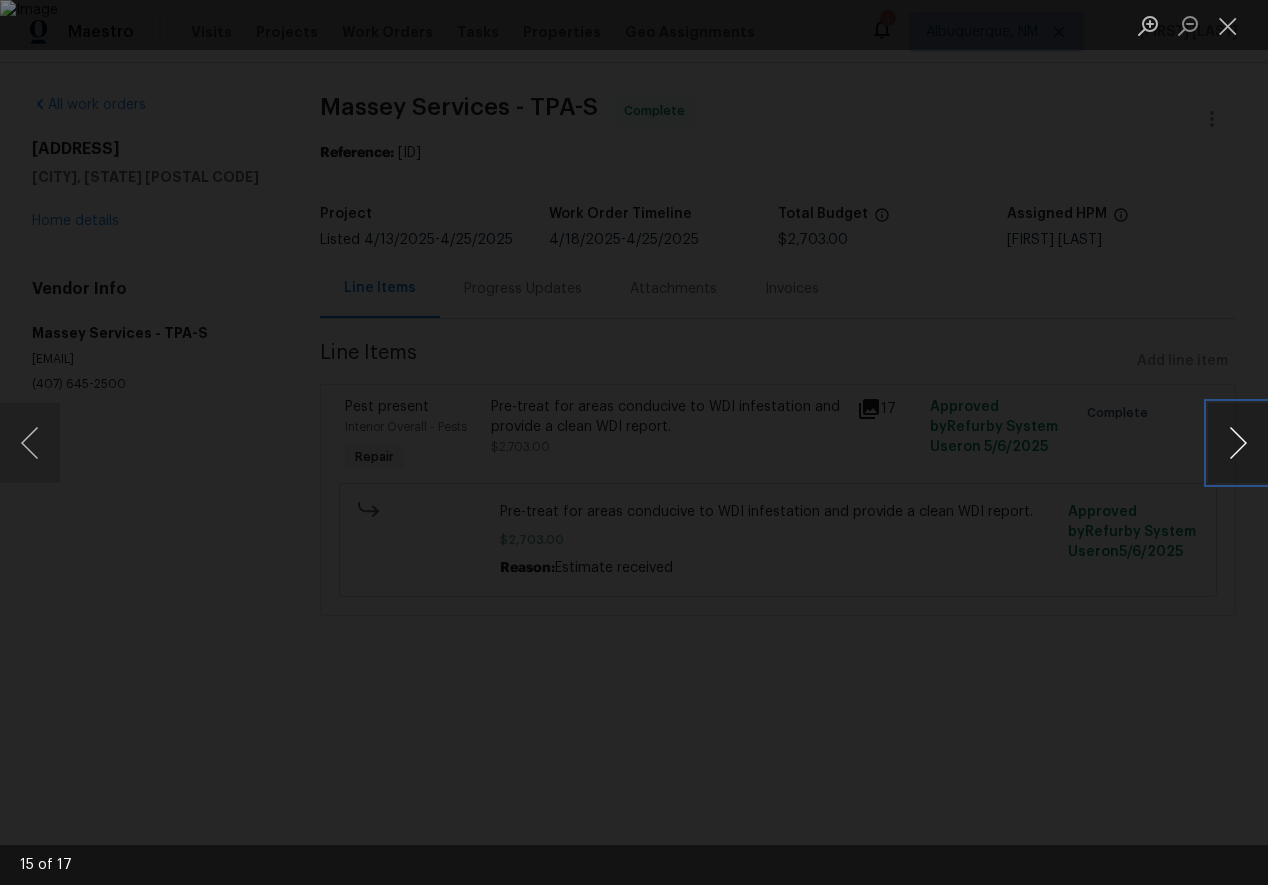 click at bounding box center (1238, 443) 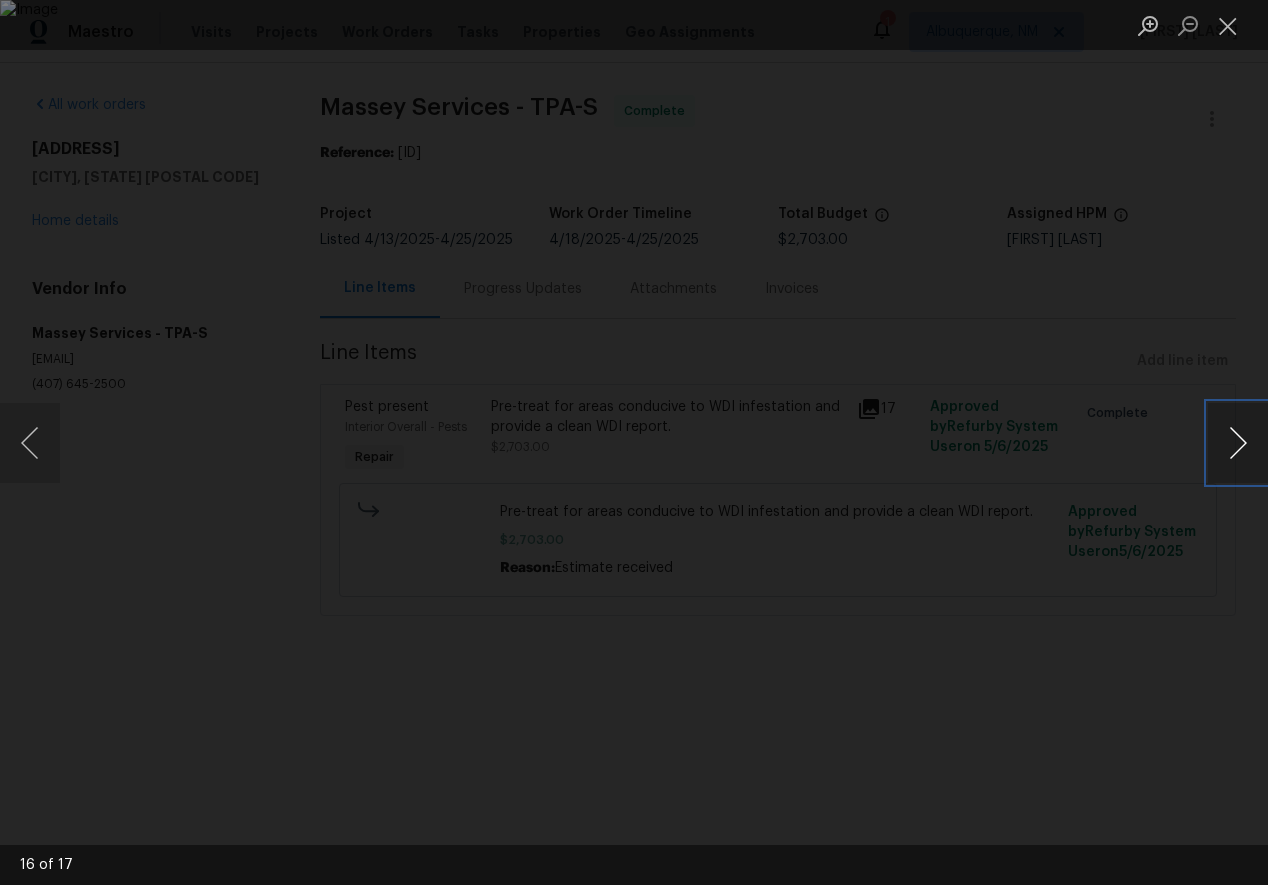 click at bounding box center [1238, 443] 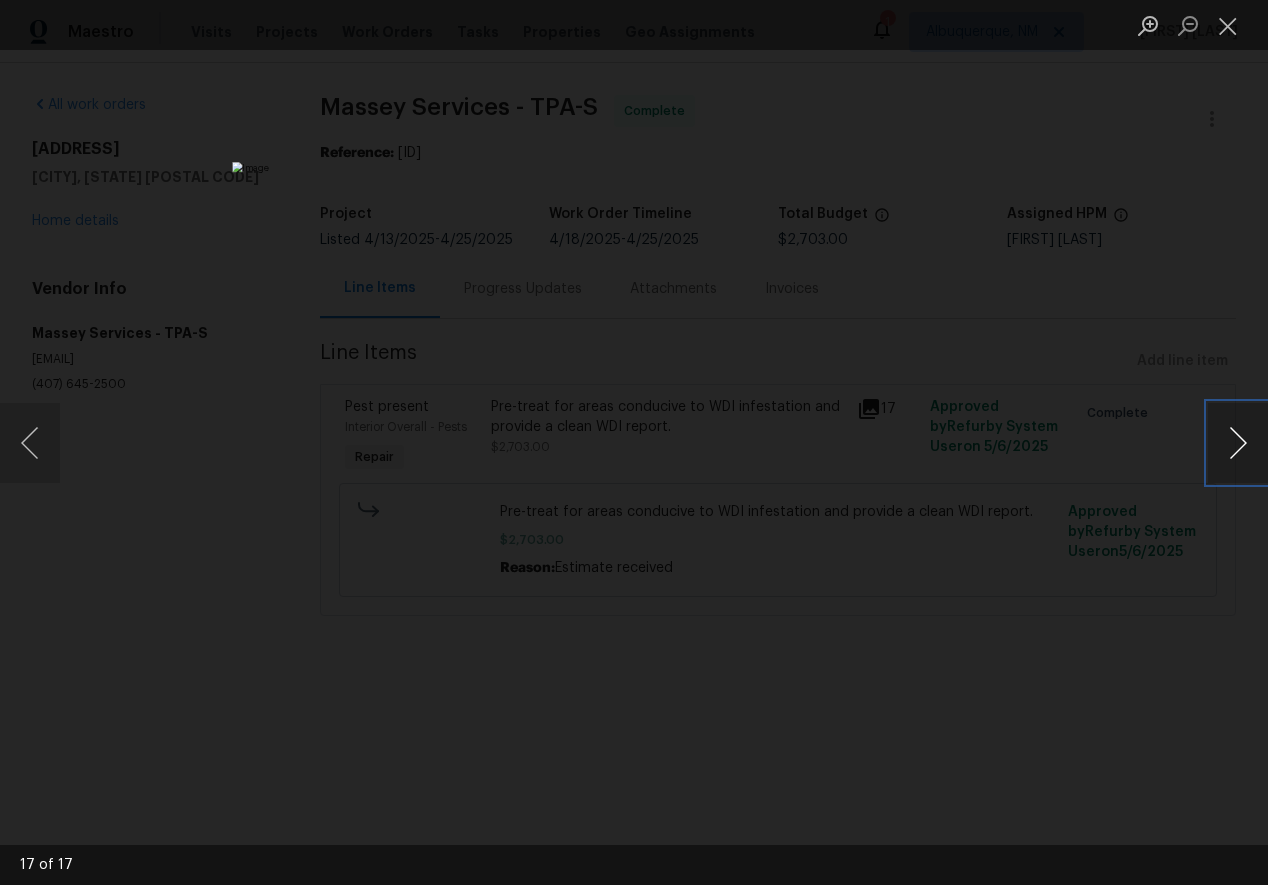 click at bounding box center [1238, 443] 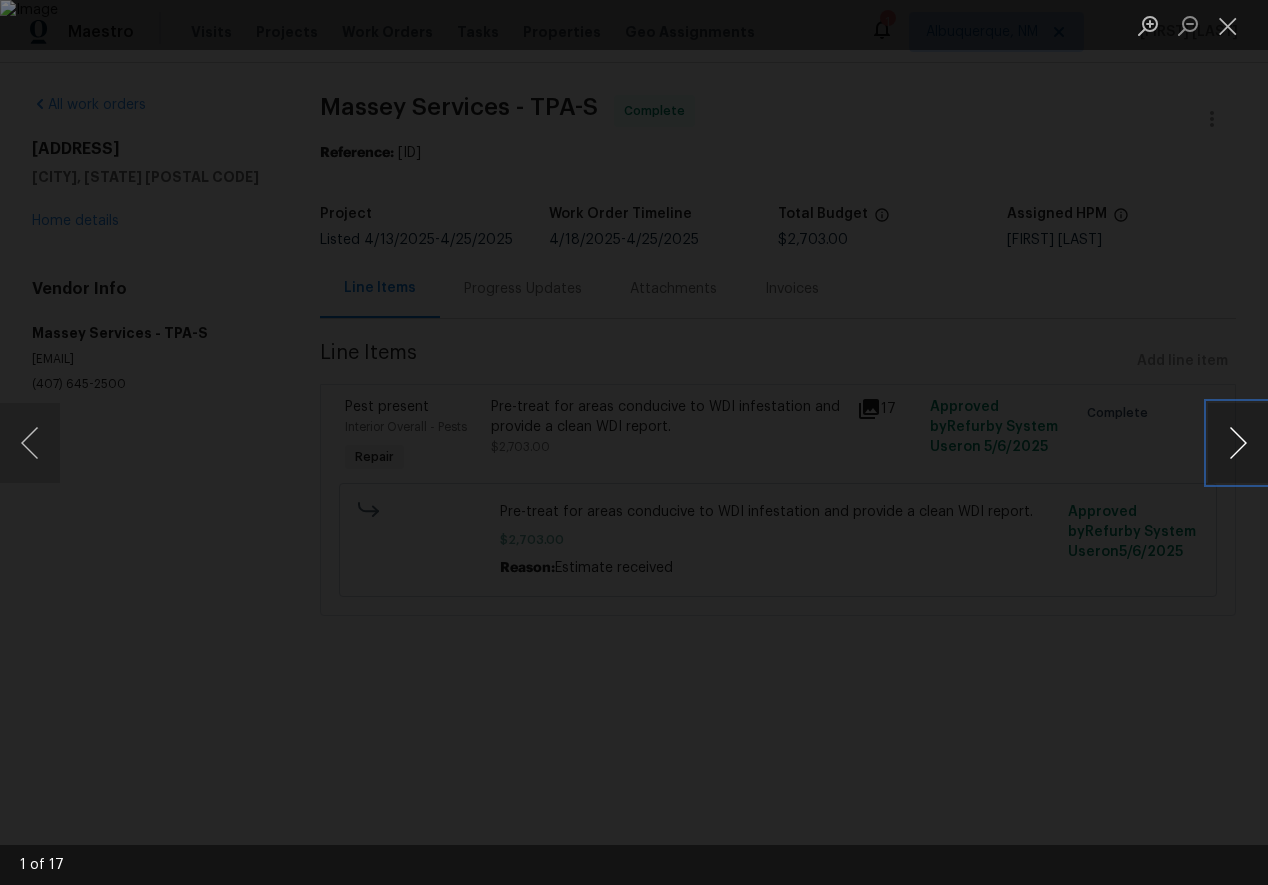 click at bounding box center [1238, 443] 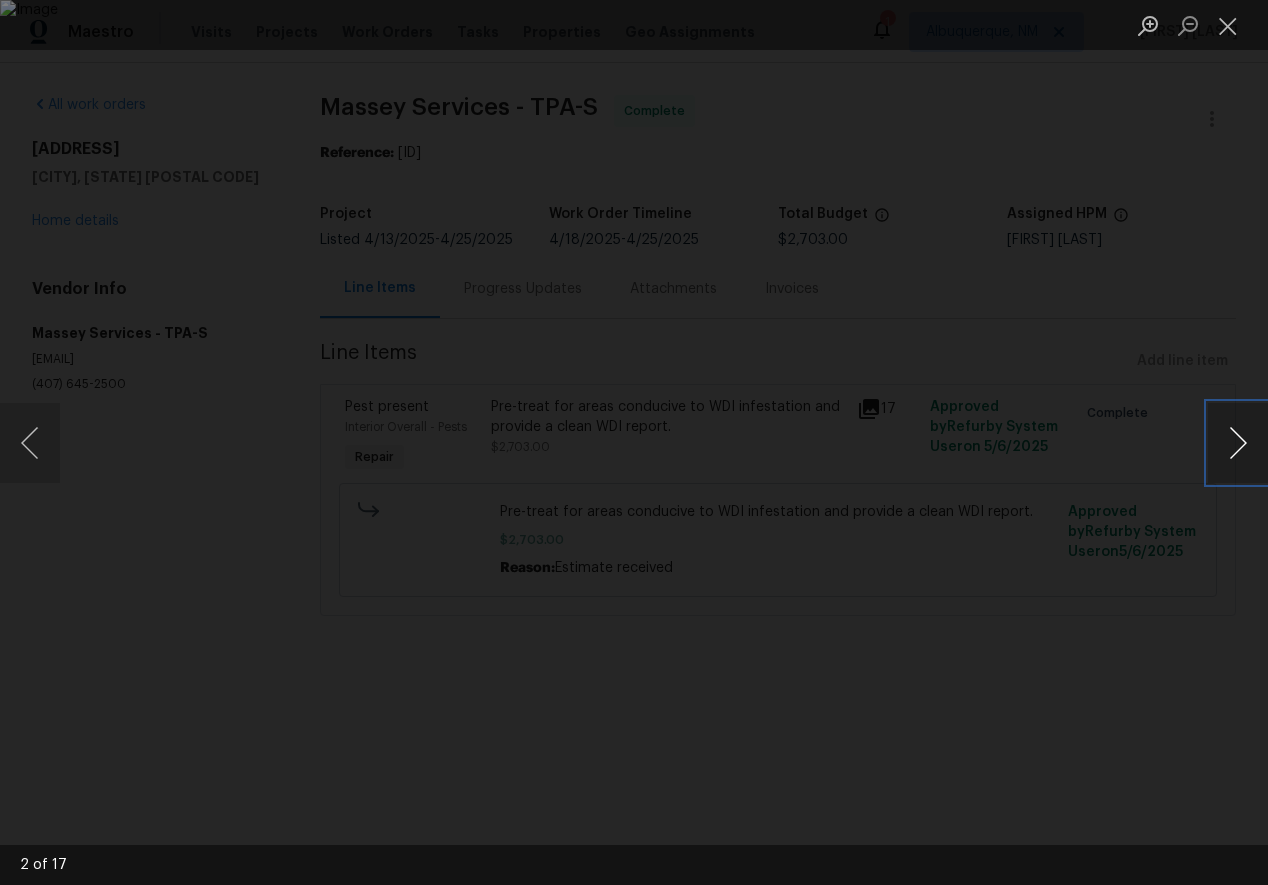 click at bounding box center (1238, 443) 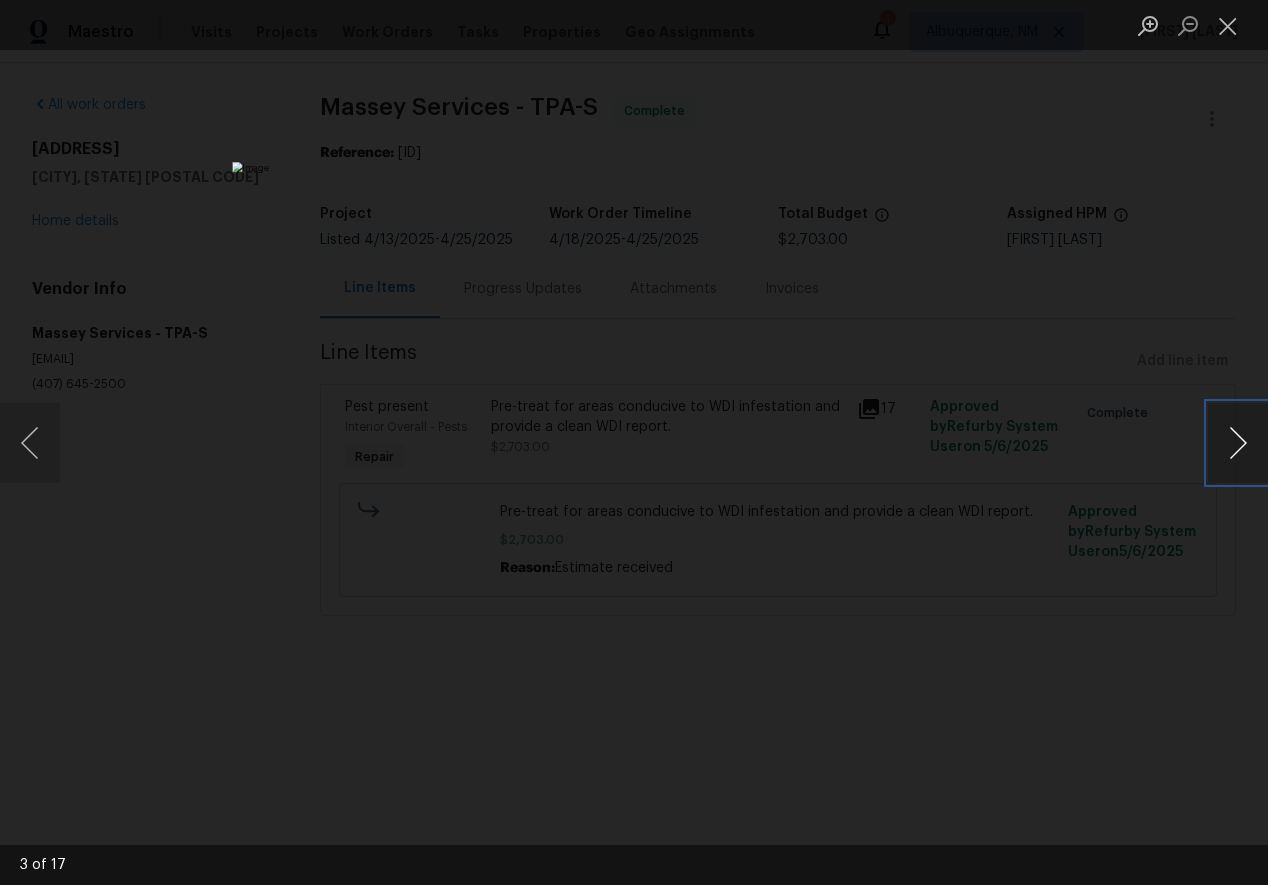 click at bounding box center [1238, 443] 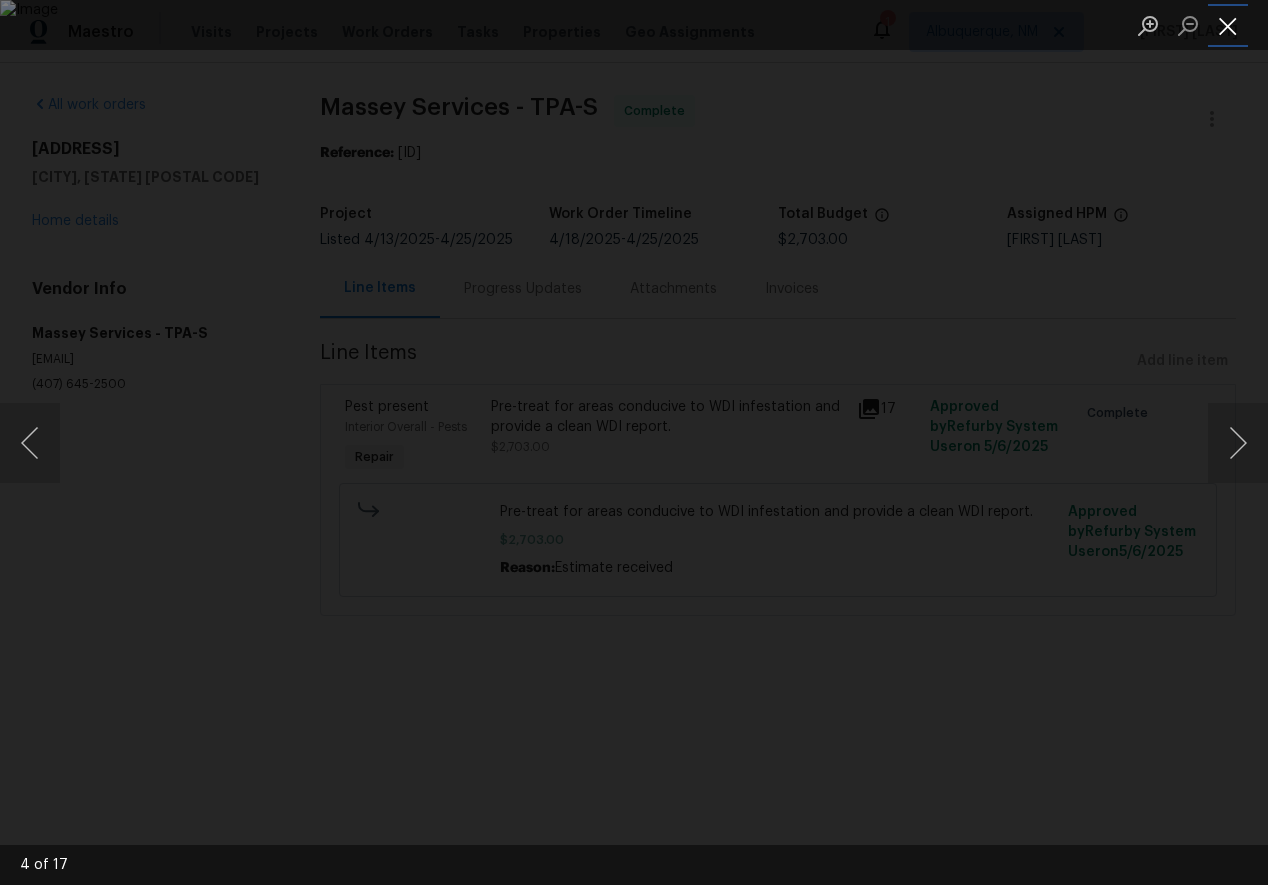 click at bounding box center [1228, 25] 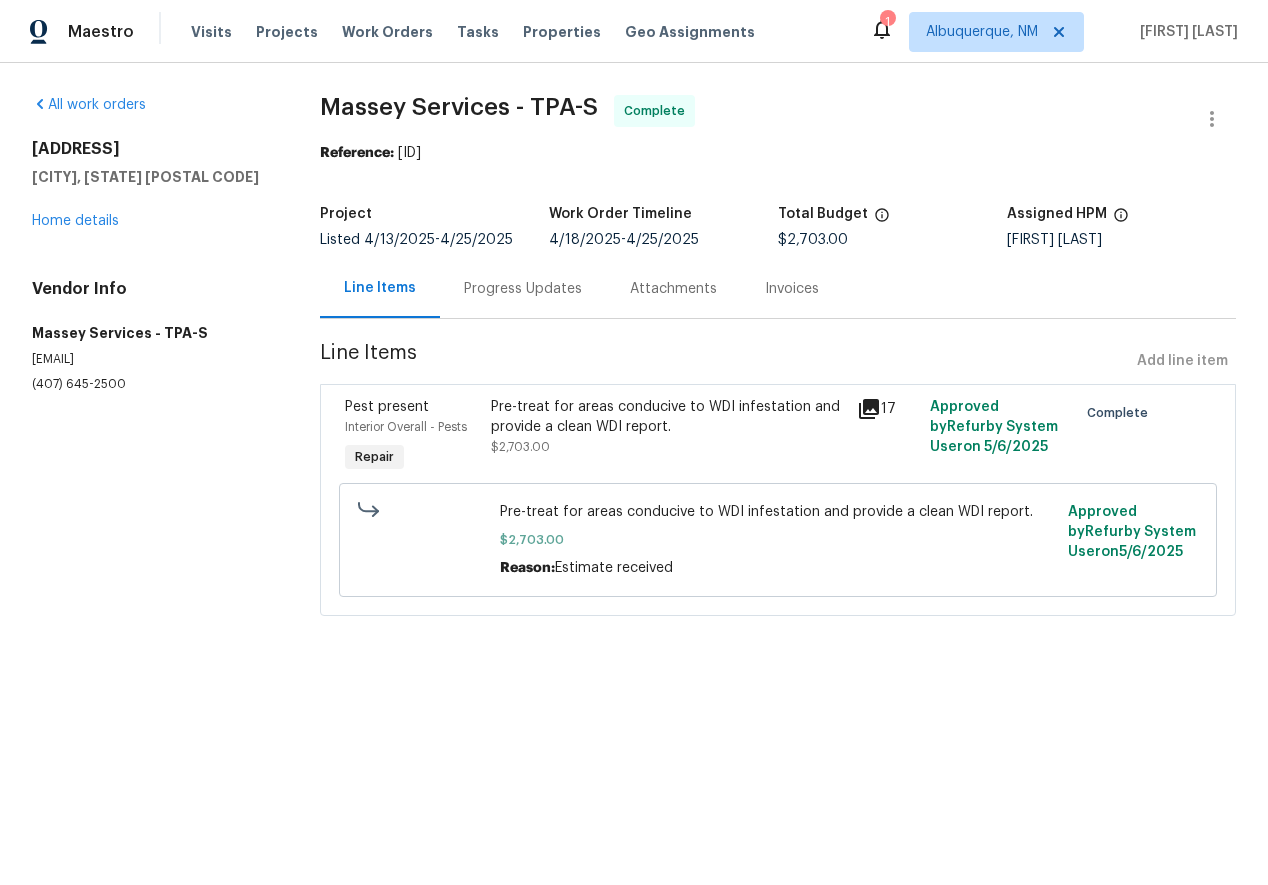 click on "Invoices" at bounding box center (792, 289) 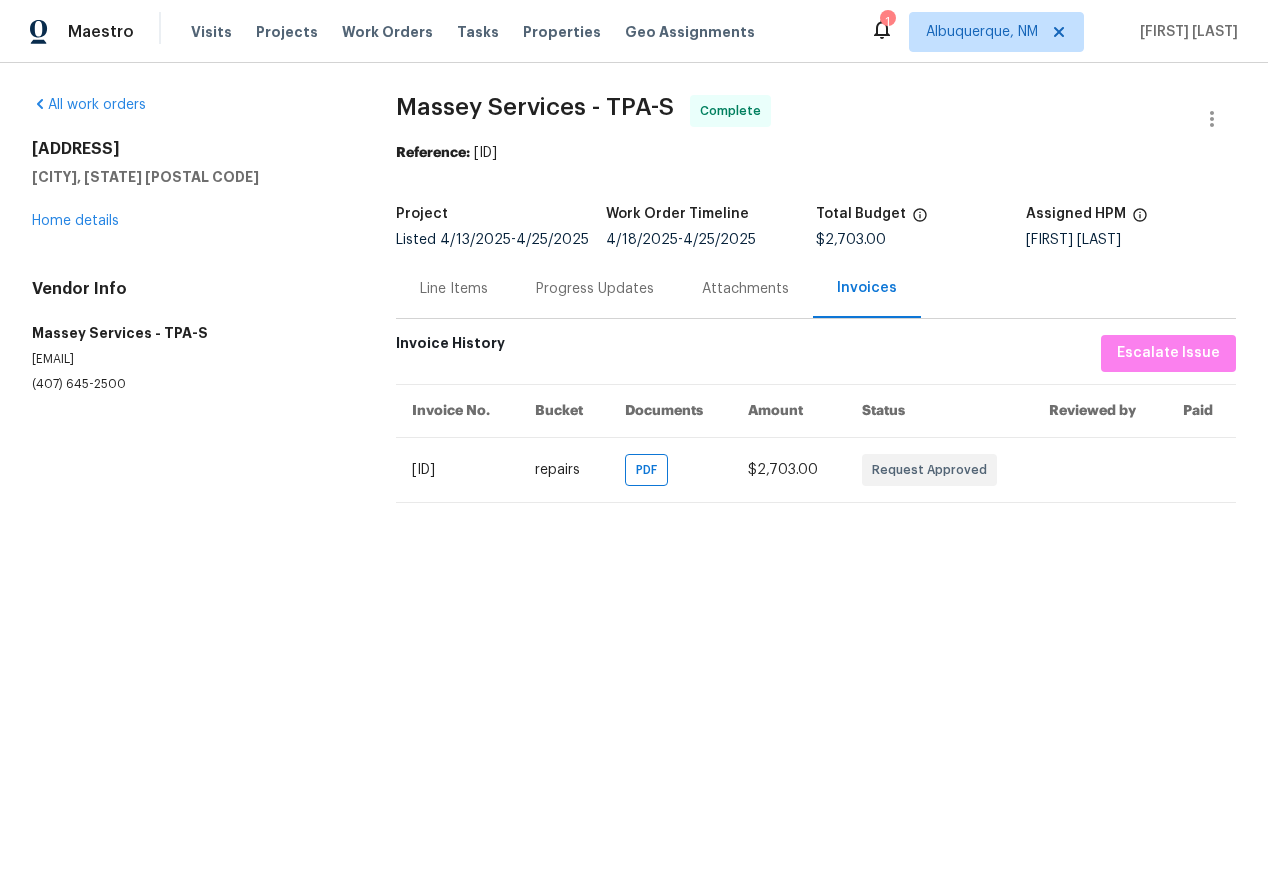 click on "Attachments" at bounding box center (745, 289) 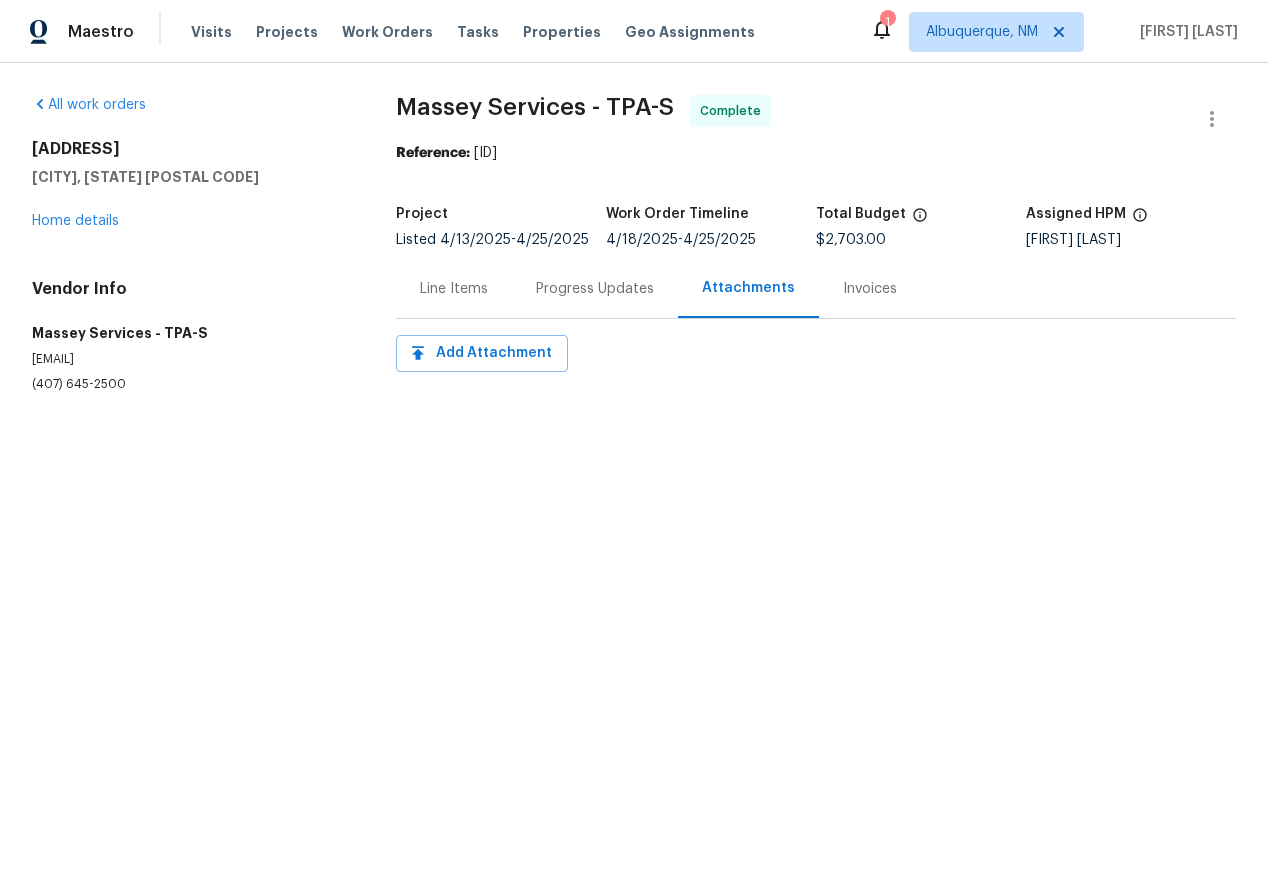 click on "Line Items" at bounding box center (454, 289) 